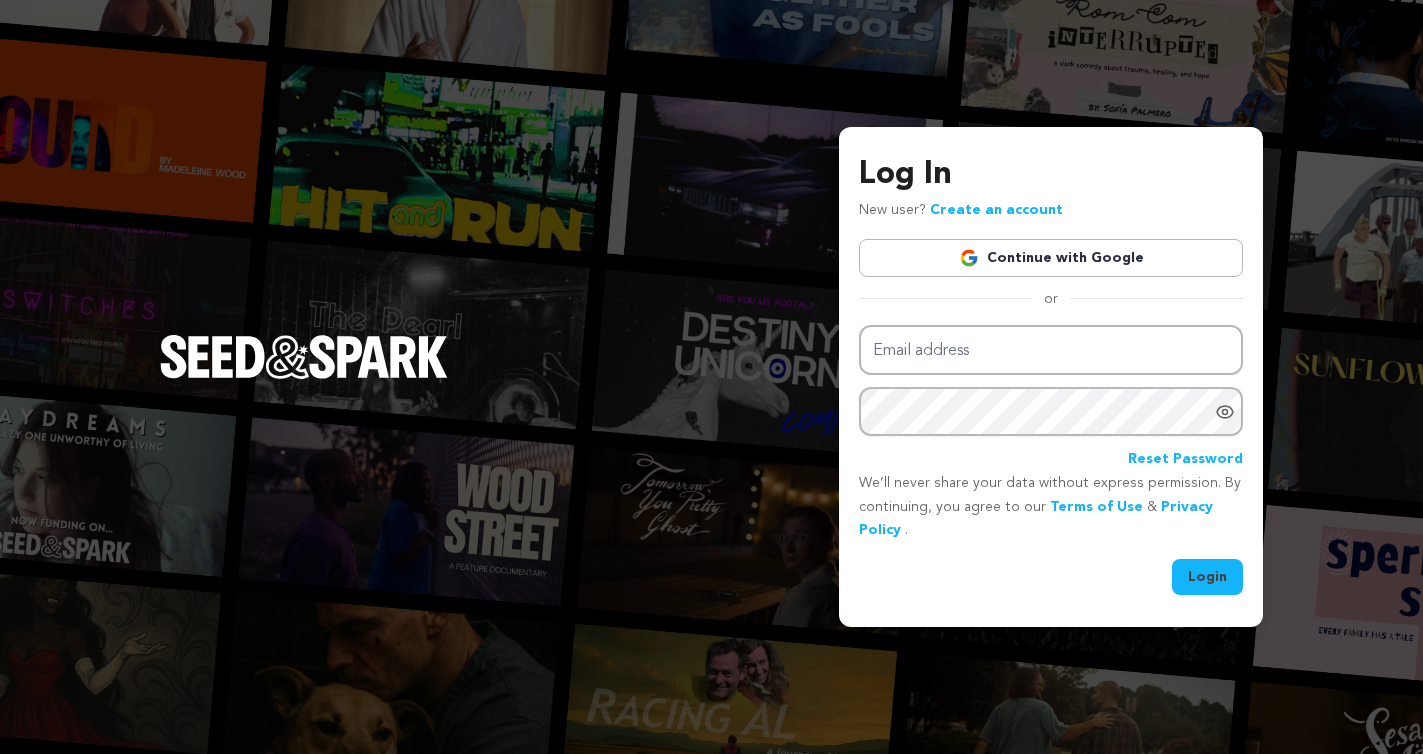 scroll, scrollTop: 0, scrollLeft: 0, axis: both 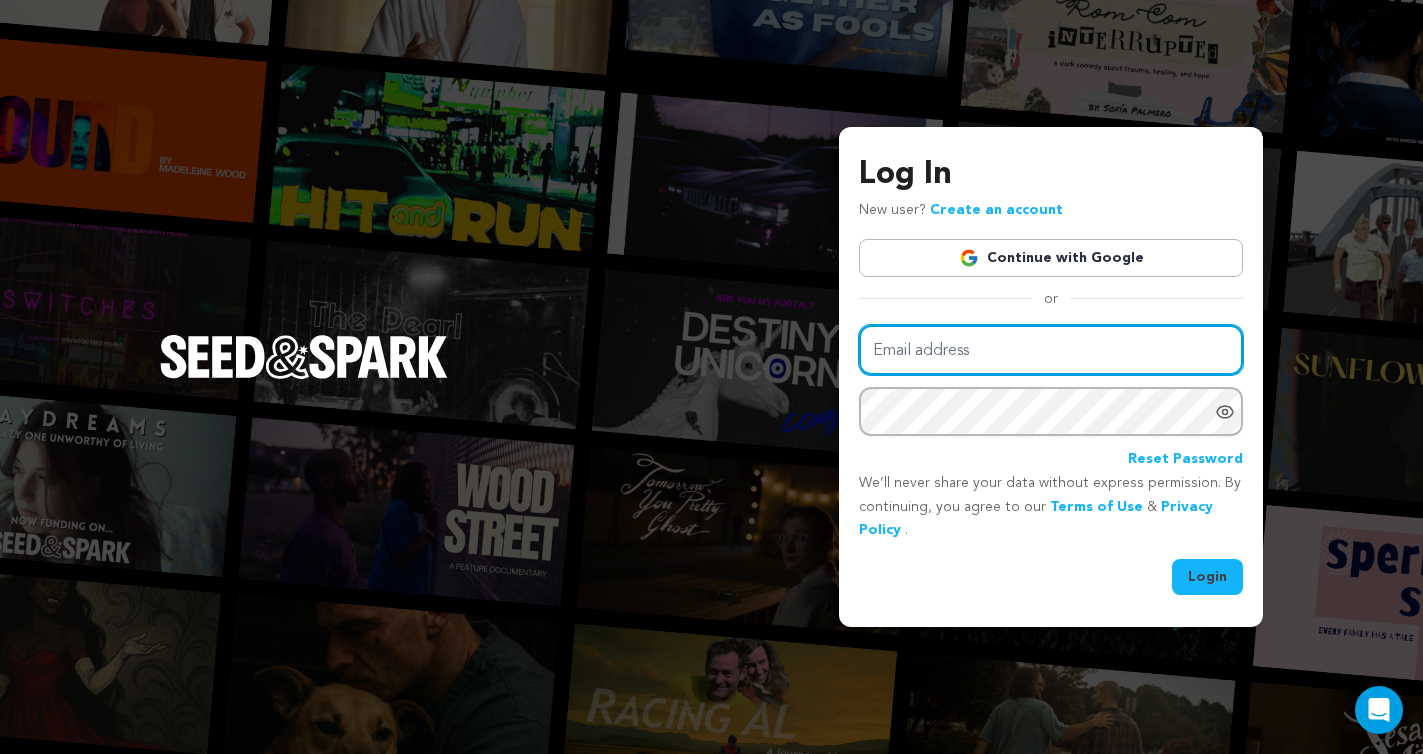 click on "Email address" at bounding box center [1051, 350] 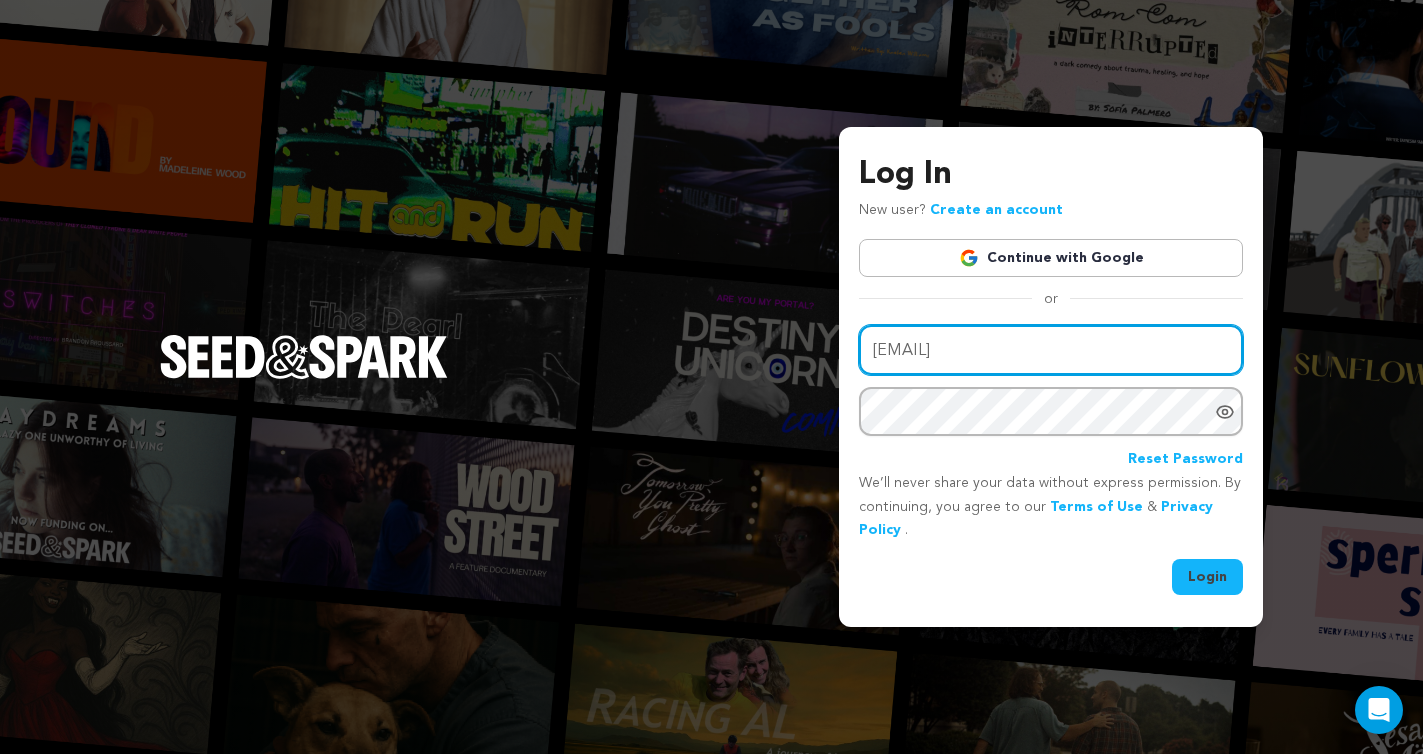 click on "deespeights@gmail.com" at bounding box center [1051, 350] 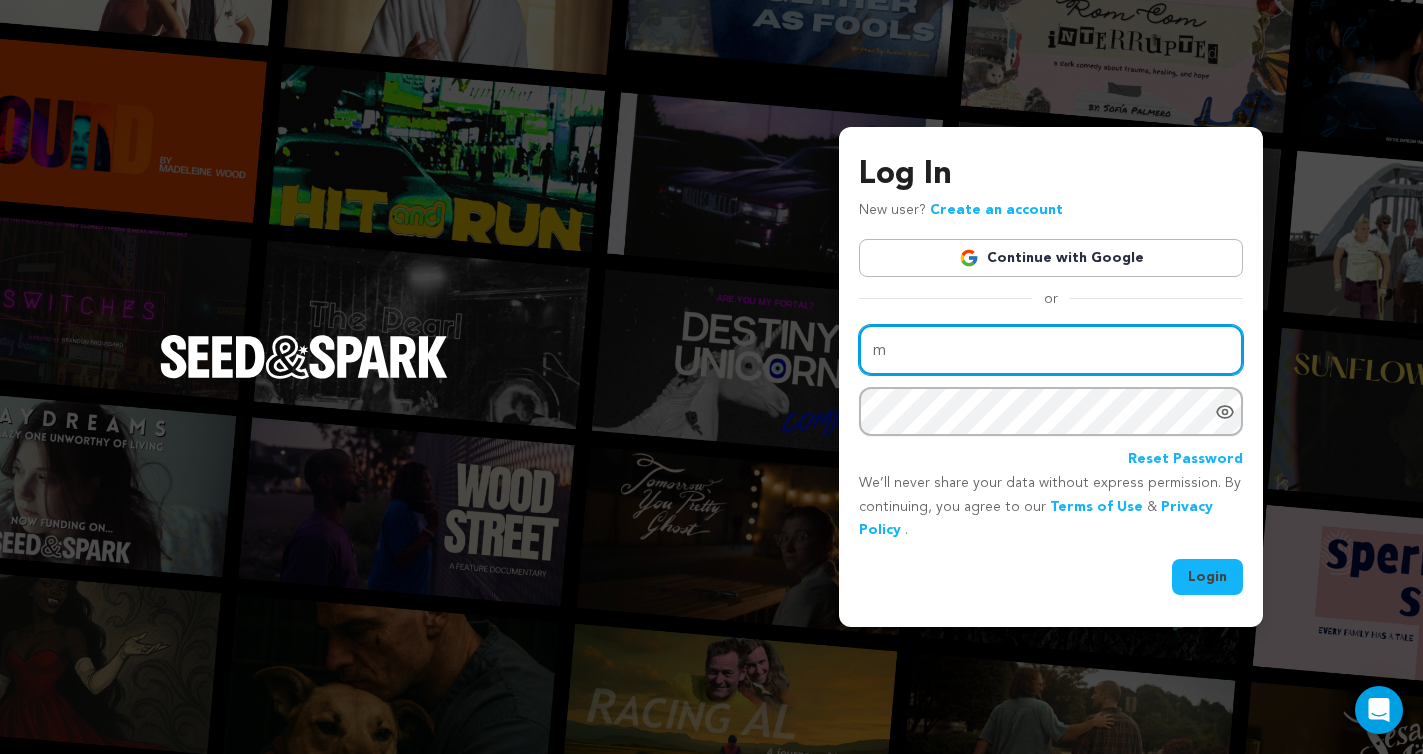type on "Mccristol@gmail.com" 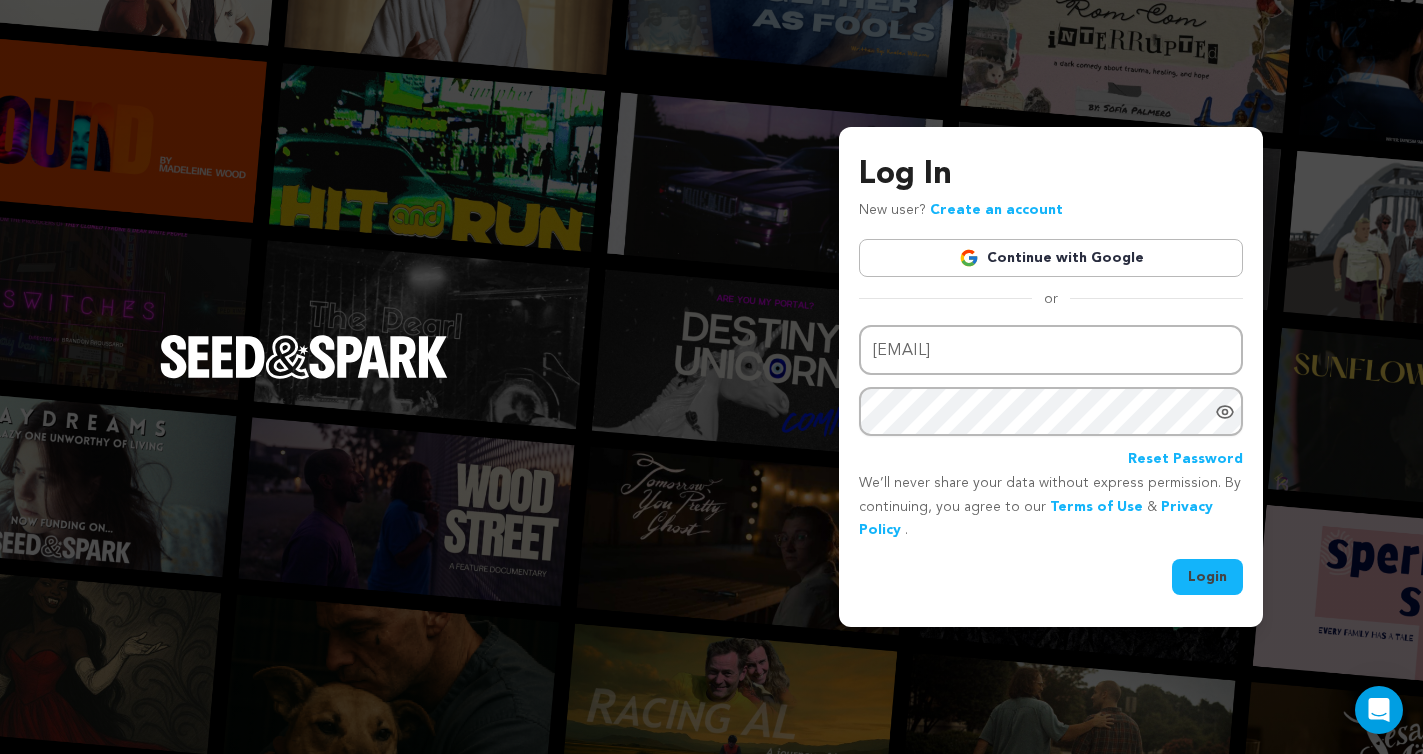 click on "Login" at bounding box center [1207, 577] 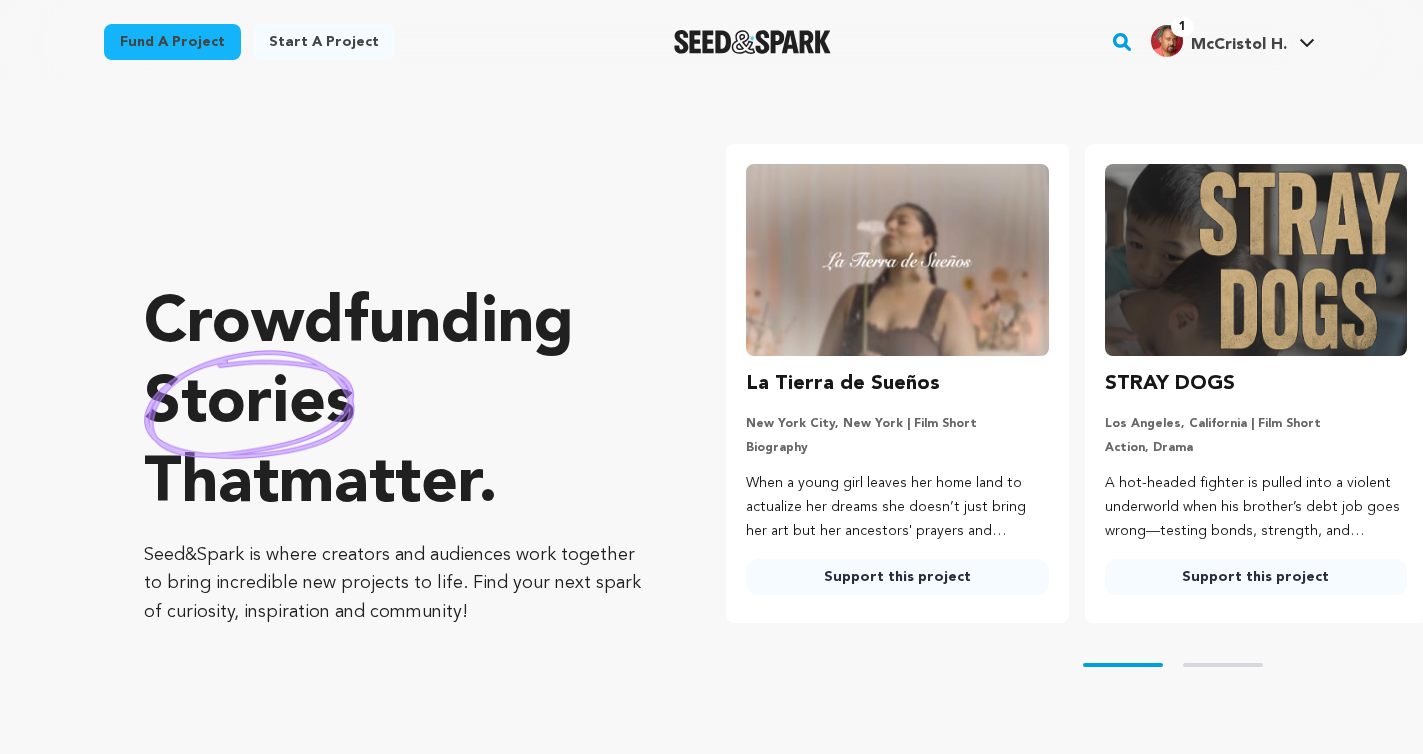 scroll, scrollTop: 0, scrollLeft: 0, axis: both 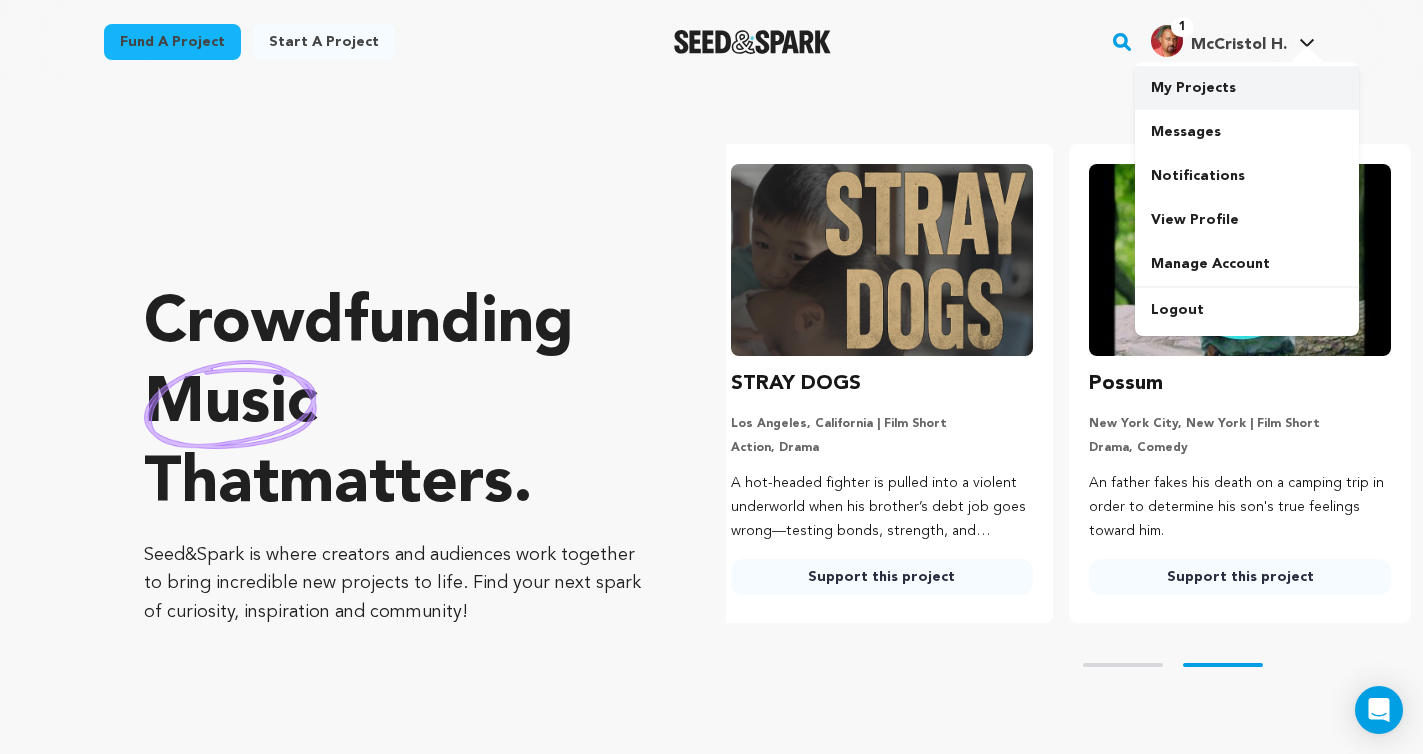 click on "My Projects" at bounding box center [1247, 88] 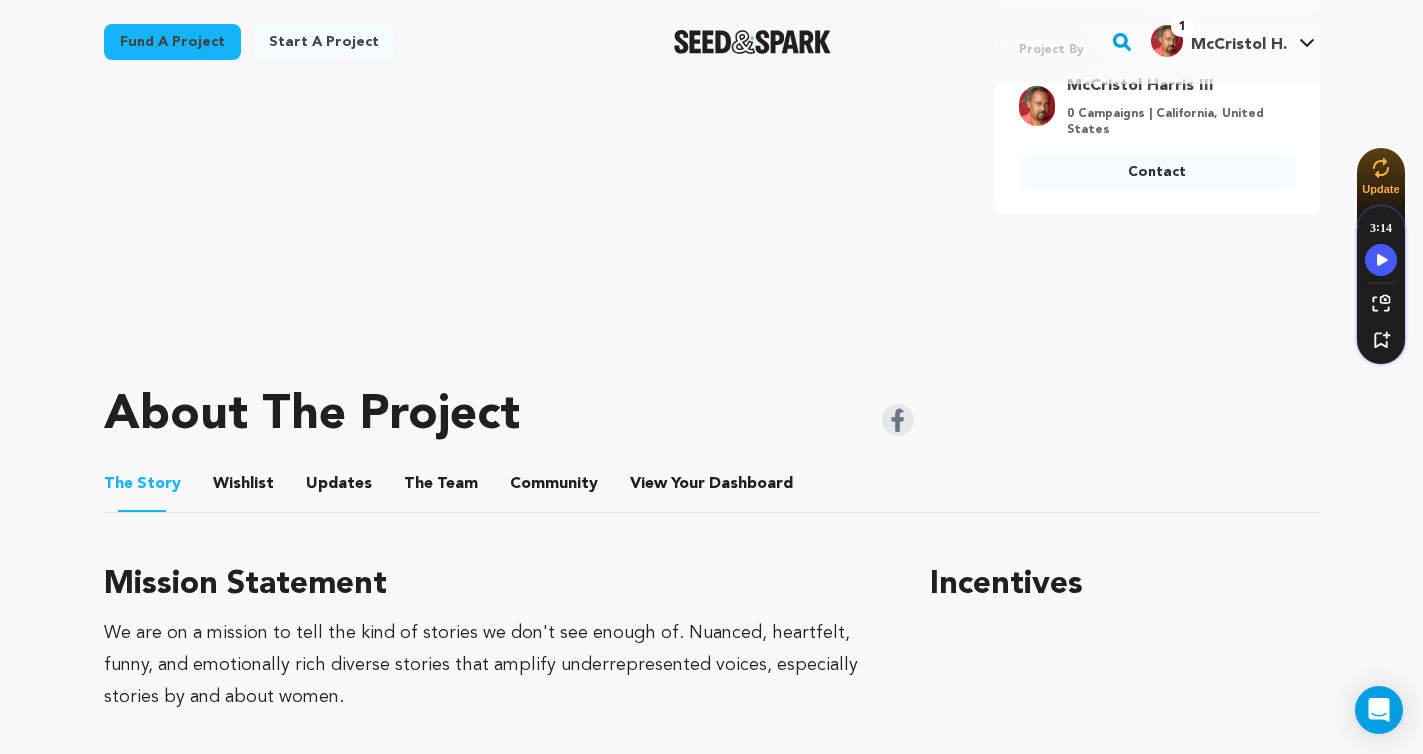 scroll, scrollTop: 793, scrollLeft: 0, axis: vertical 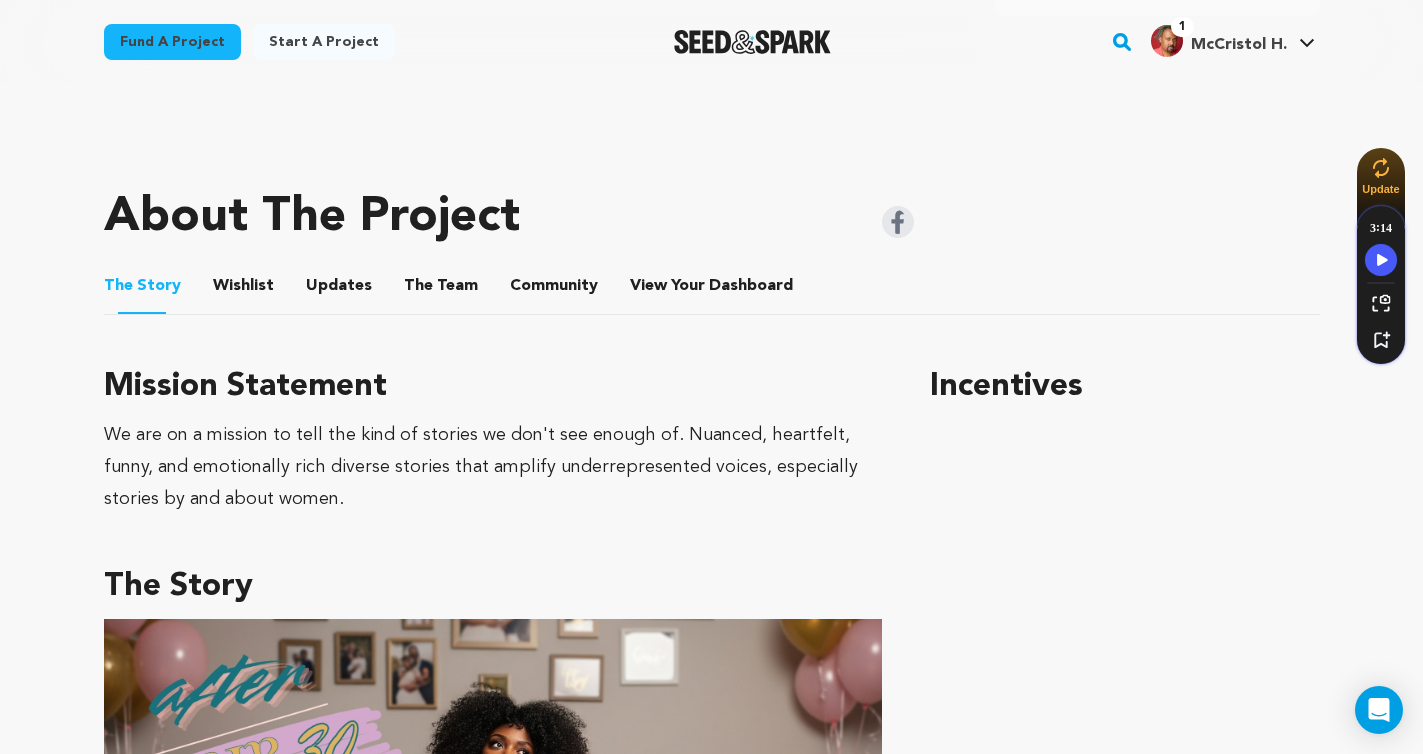 click on "Wishlist" at bounding box center [243, 290] 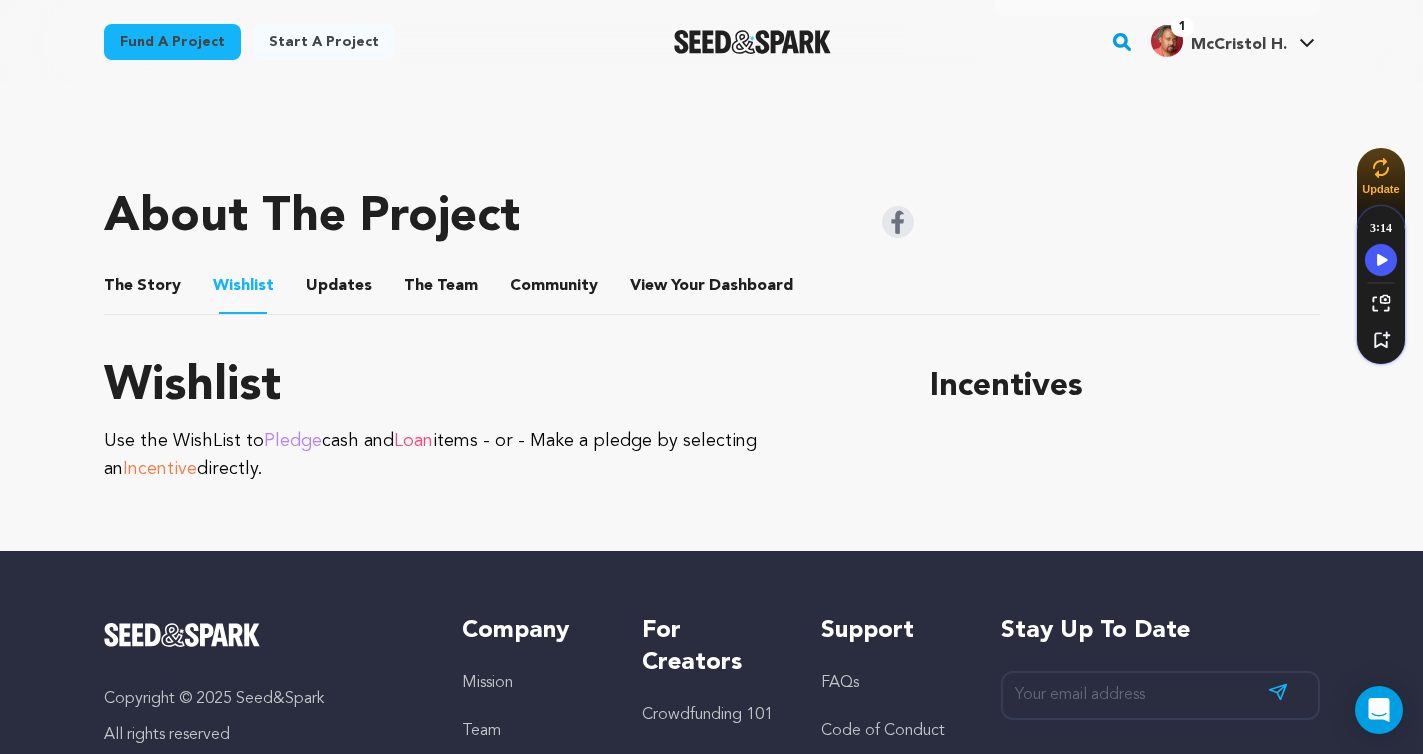 click on "Updates" at bounding box center [339, 290] 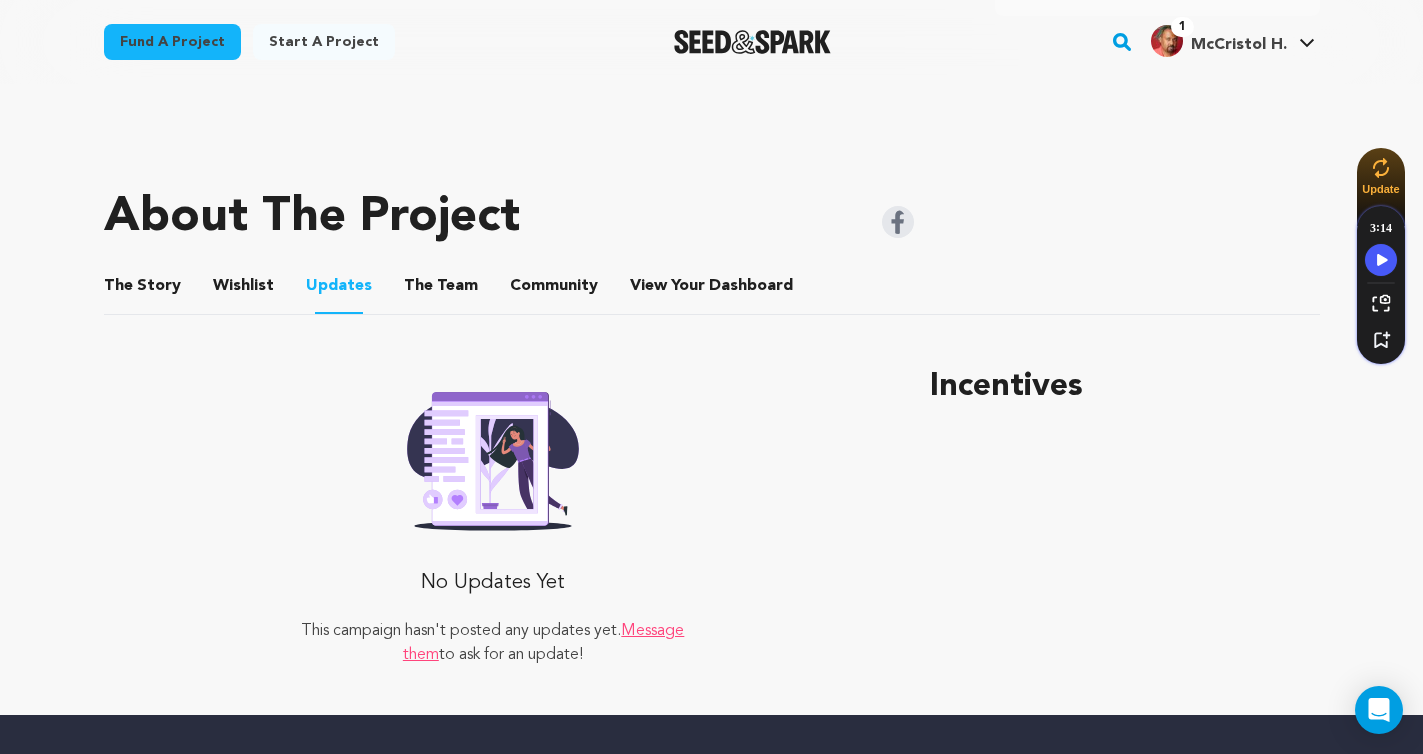 click on "The Team" at bounding box center (441, 290) 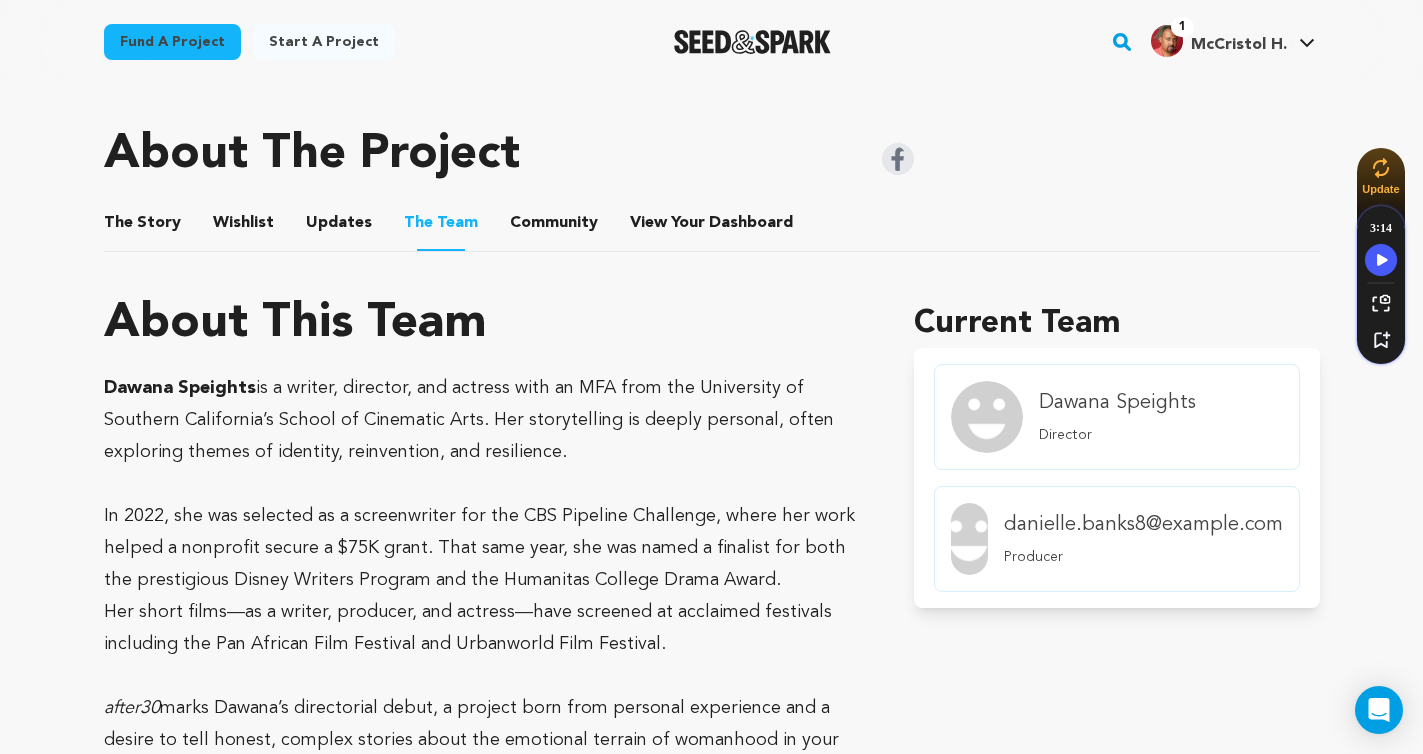 scroll, scrollTop: 713, scrollLeft: 0, axis: vertical 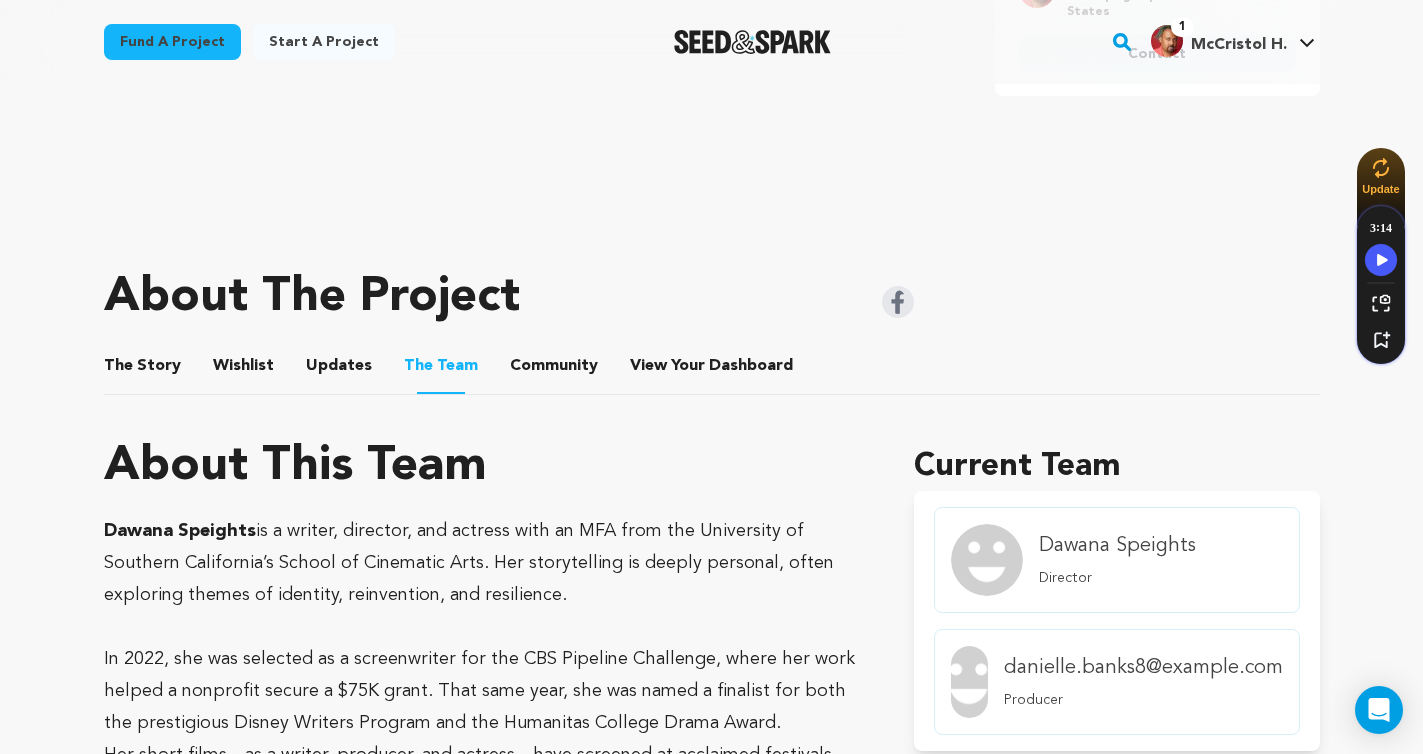 click on "Community" at bounding box center (554, 370) 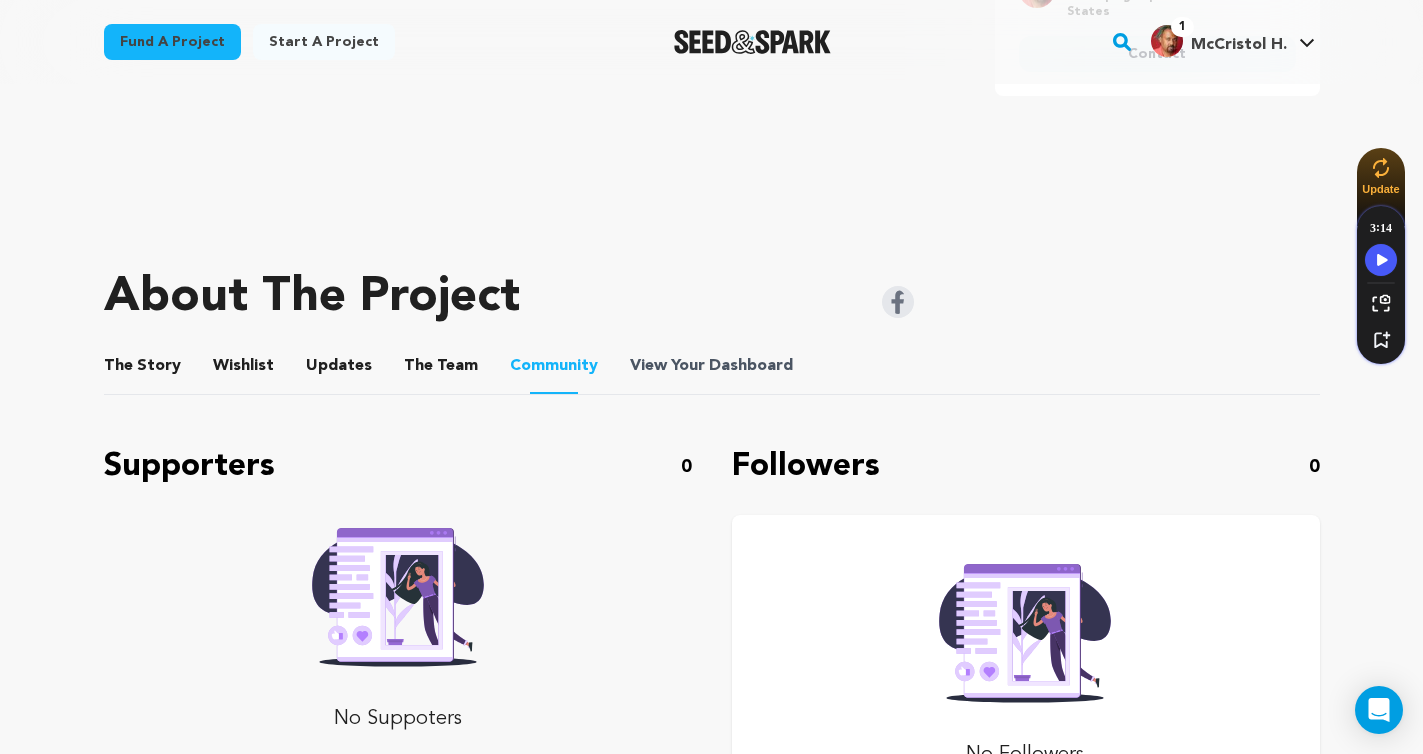 click on "Dashboard" at bounding box center (751, 366) 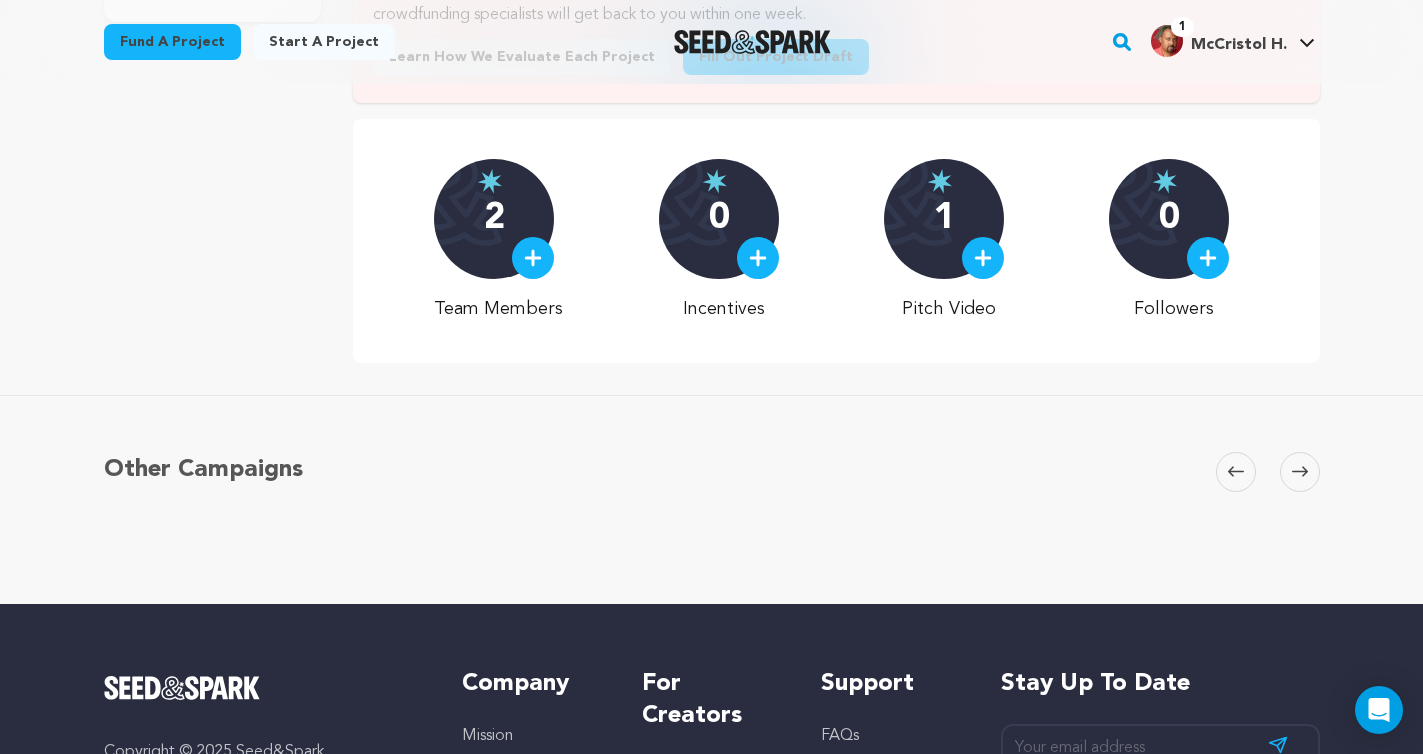 scroll, scrollTop: 0, scrollLeft: 0, axis: both 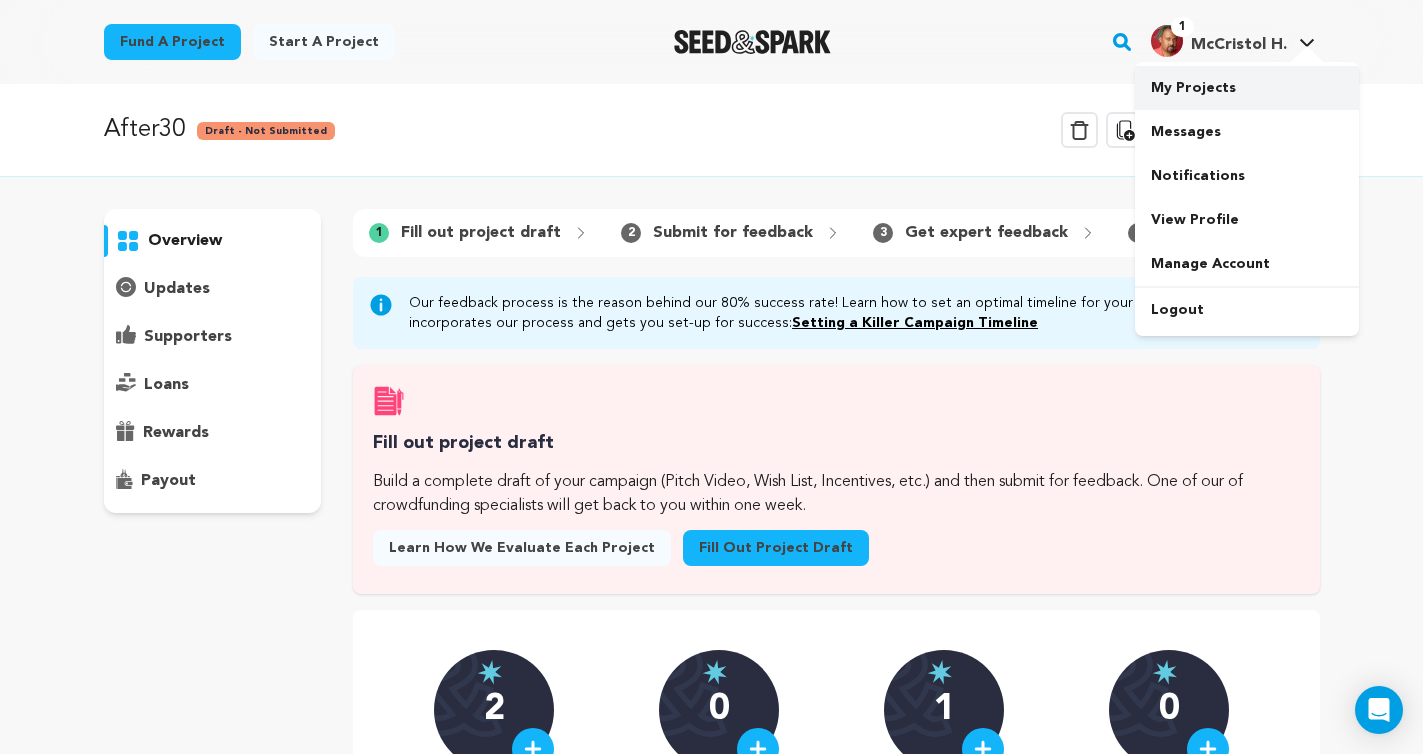 click on "My Projects" at bounding box center [1247, 88] 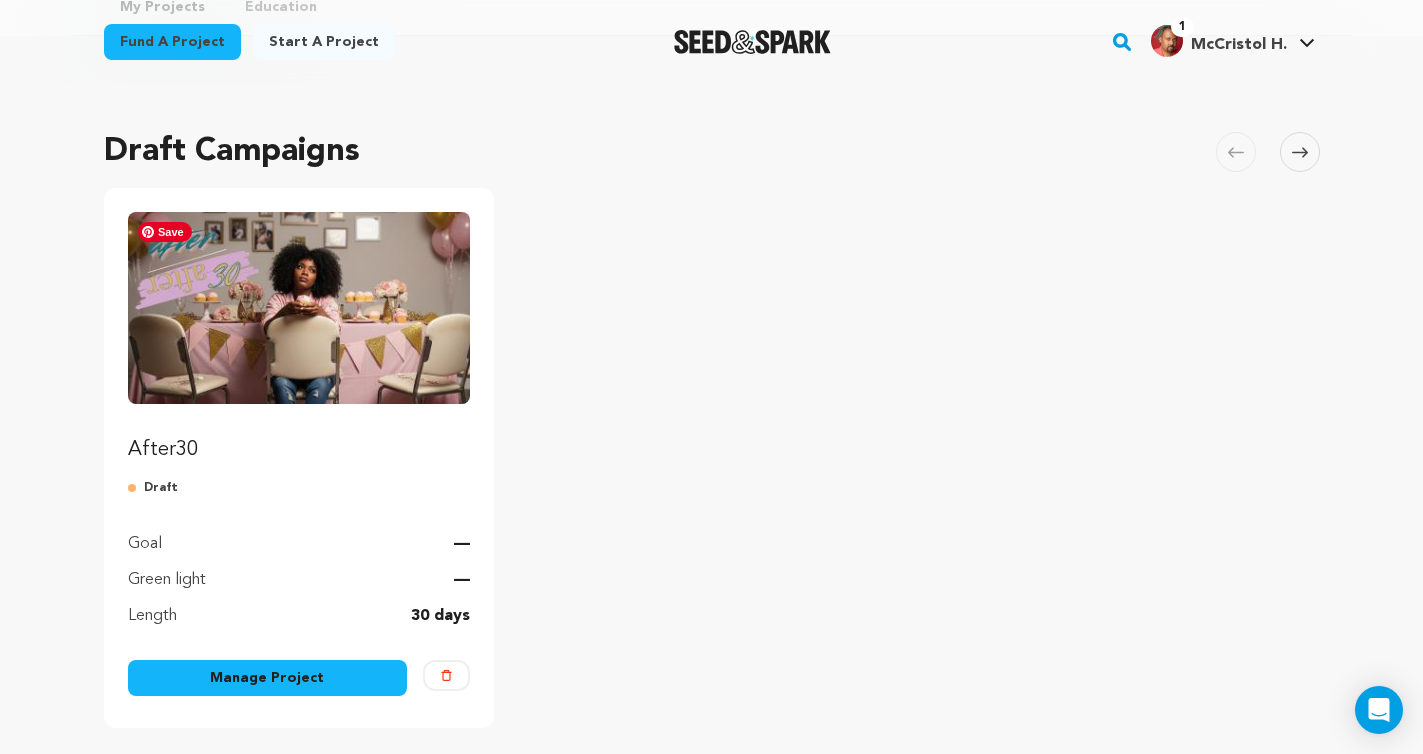scroll, scrollTop: 163, scrollLeft: 0, axis: vertical 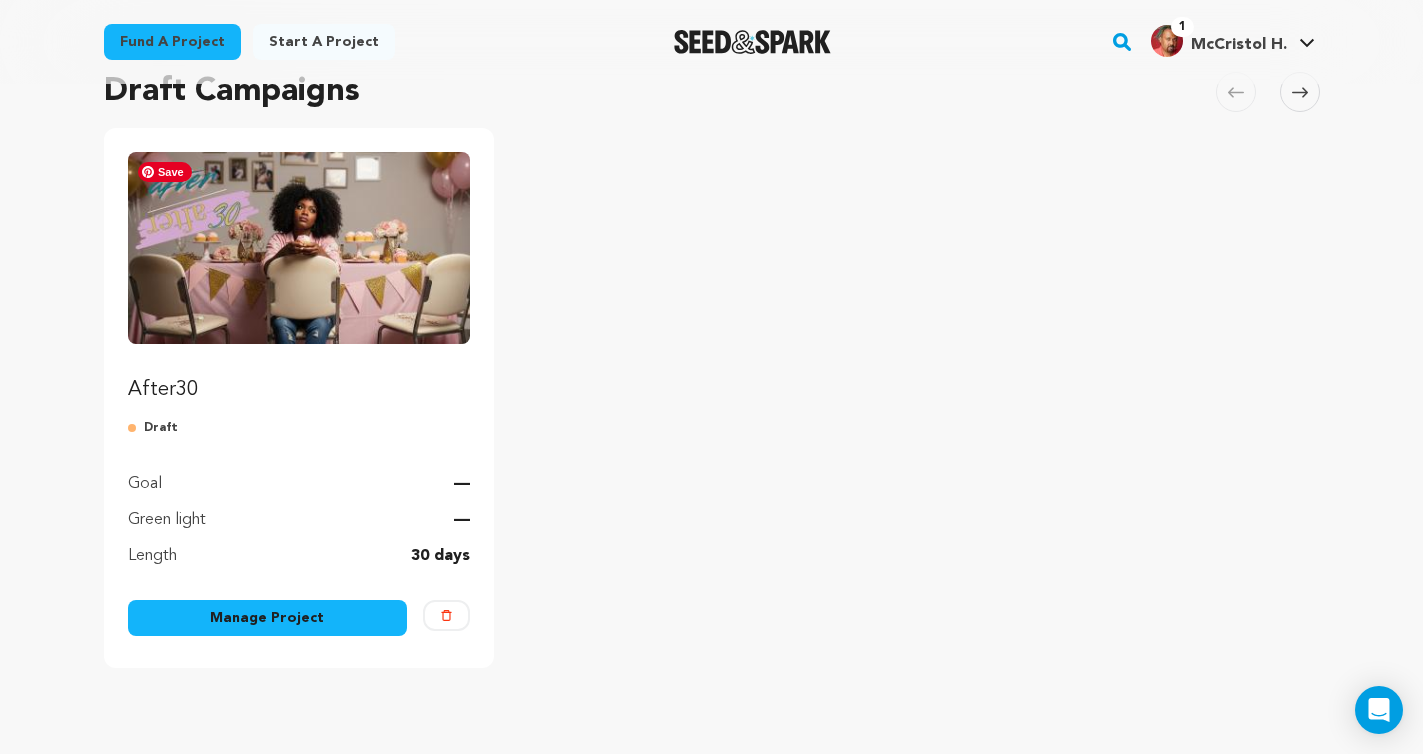 click at bounding box center (299, 248) 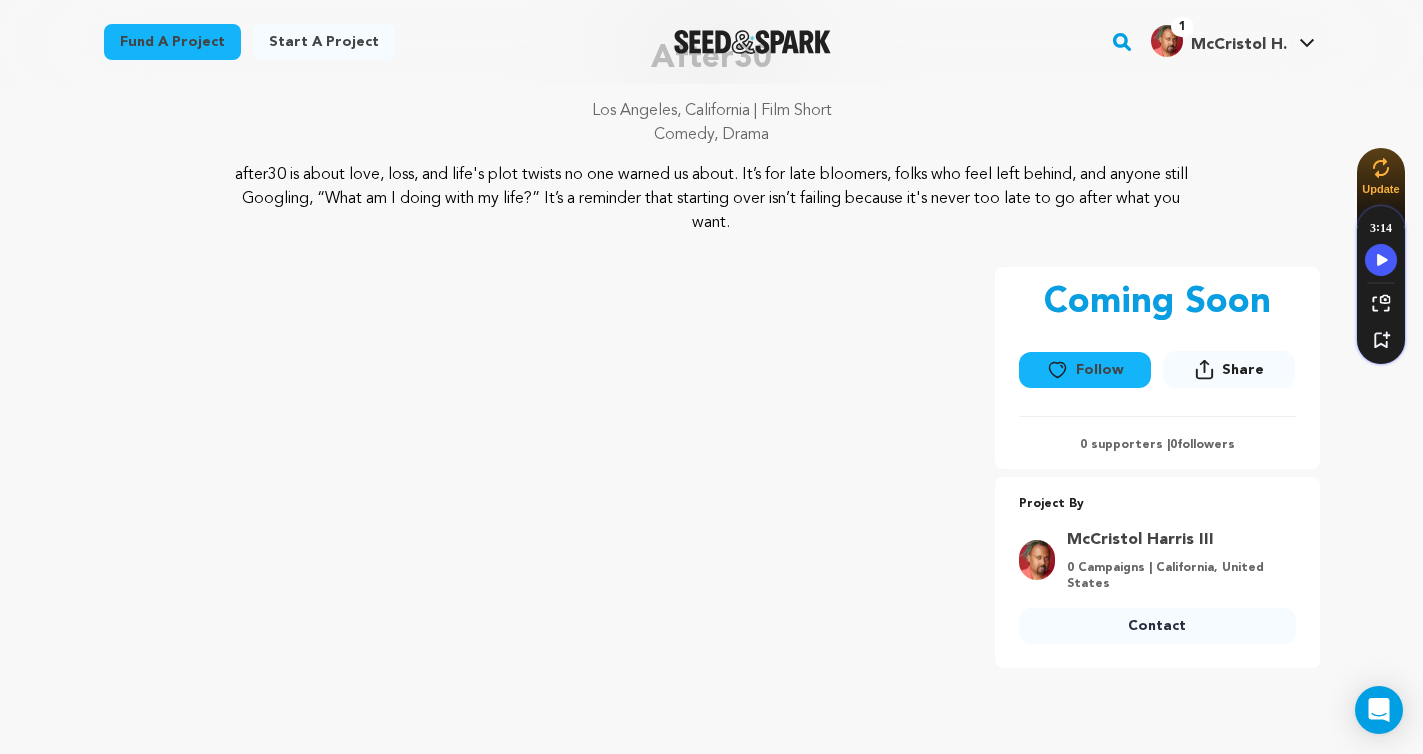 scroll, scrollTop: 145, scrollLeft: 0, axis: vertical 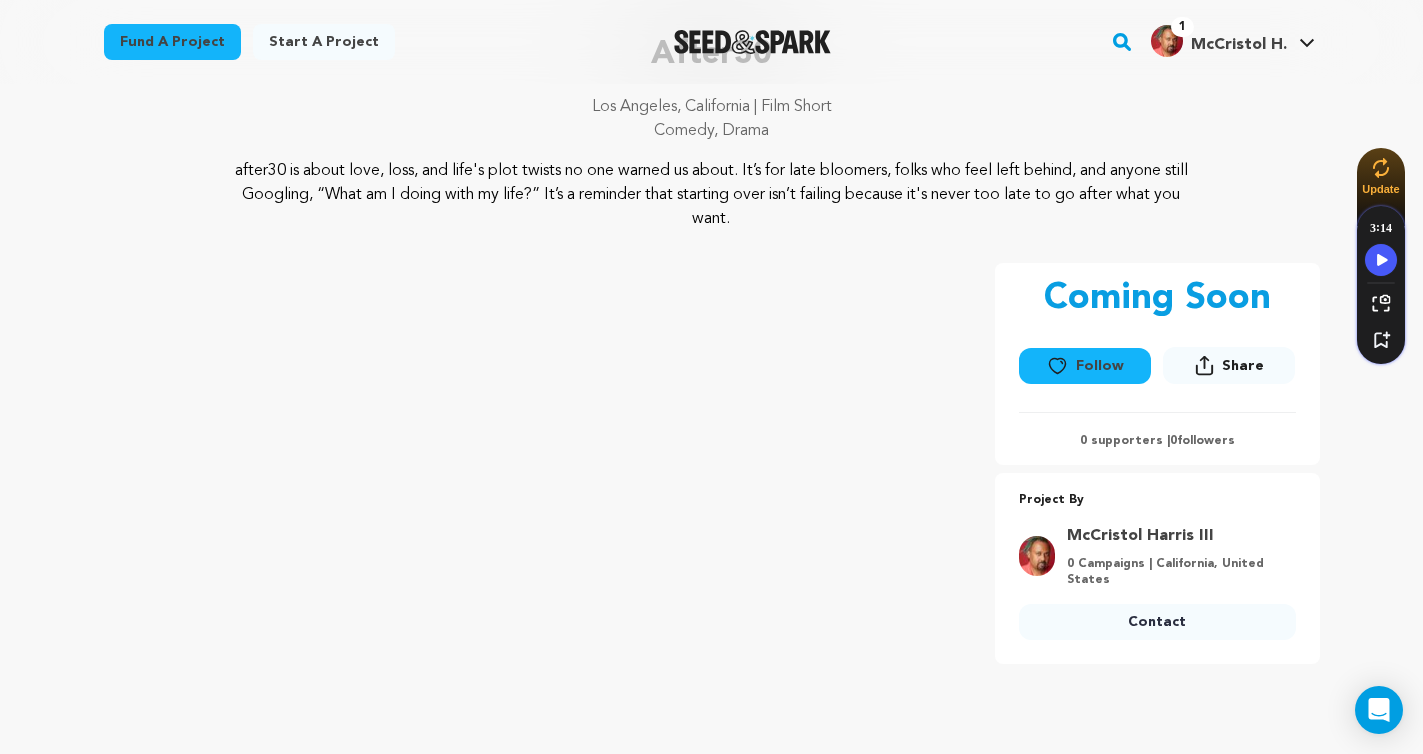 click on "McCristol H." at bounding box center (1239, 45) 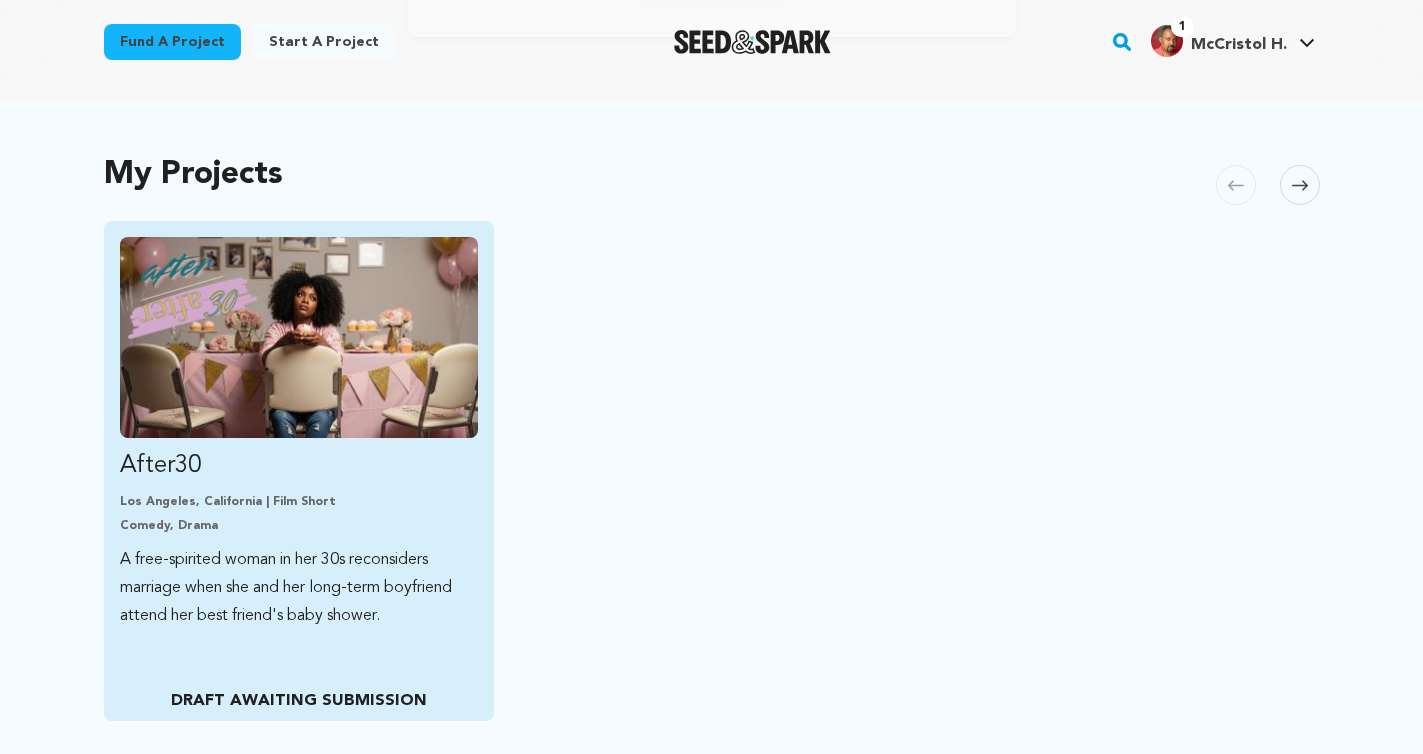 scroll, scrollTop: 453, scrollLeft: 0, axis: vertical 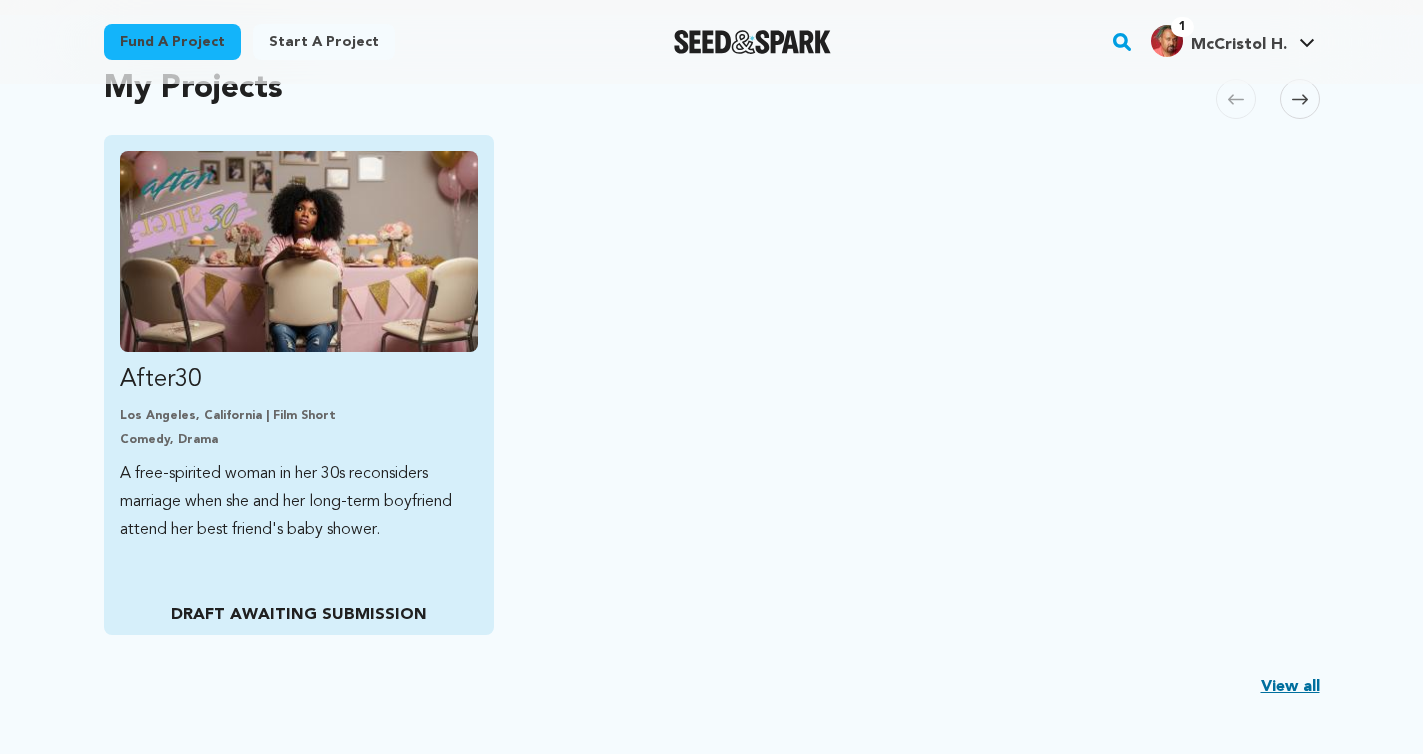 click on "After30
Los Angeles, California | Film Short
Comedy, Drama
A free-spirited woman in her 30s reconsiders marriage when she and her long-term boyfriend attend her best friend's baby shower.
DRAFT AWAITING SUBMISSION" at bounding box center (299, 385) 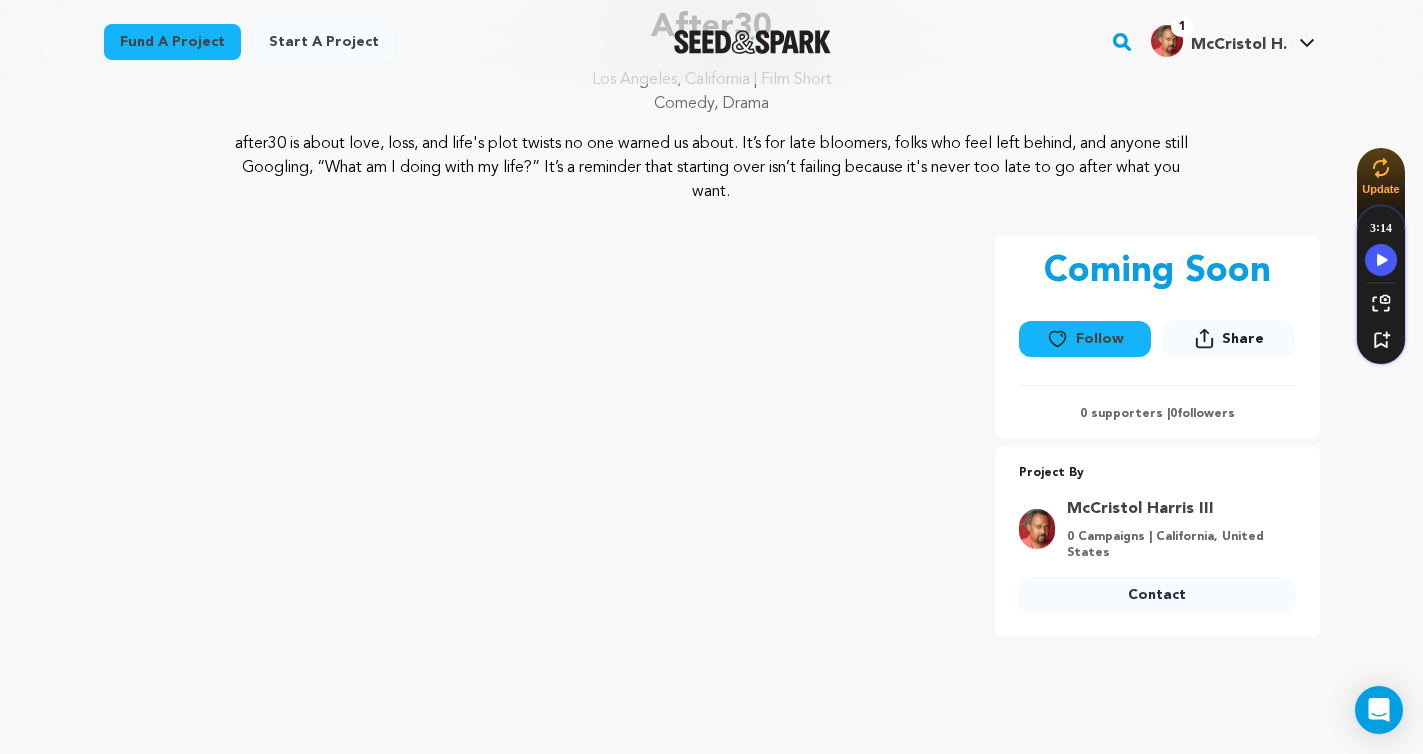 scroll, scrollTop: 0, scrollLeft: 0, axis: both 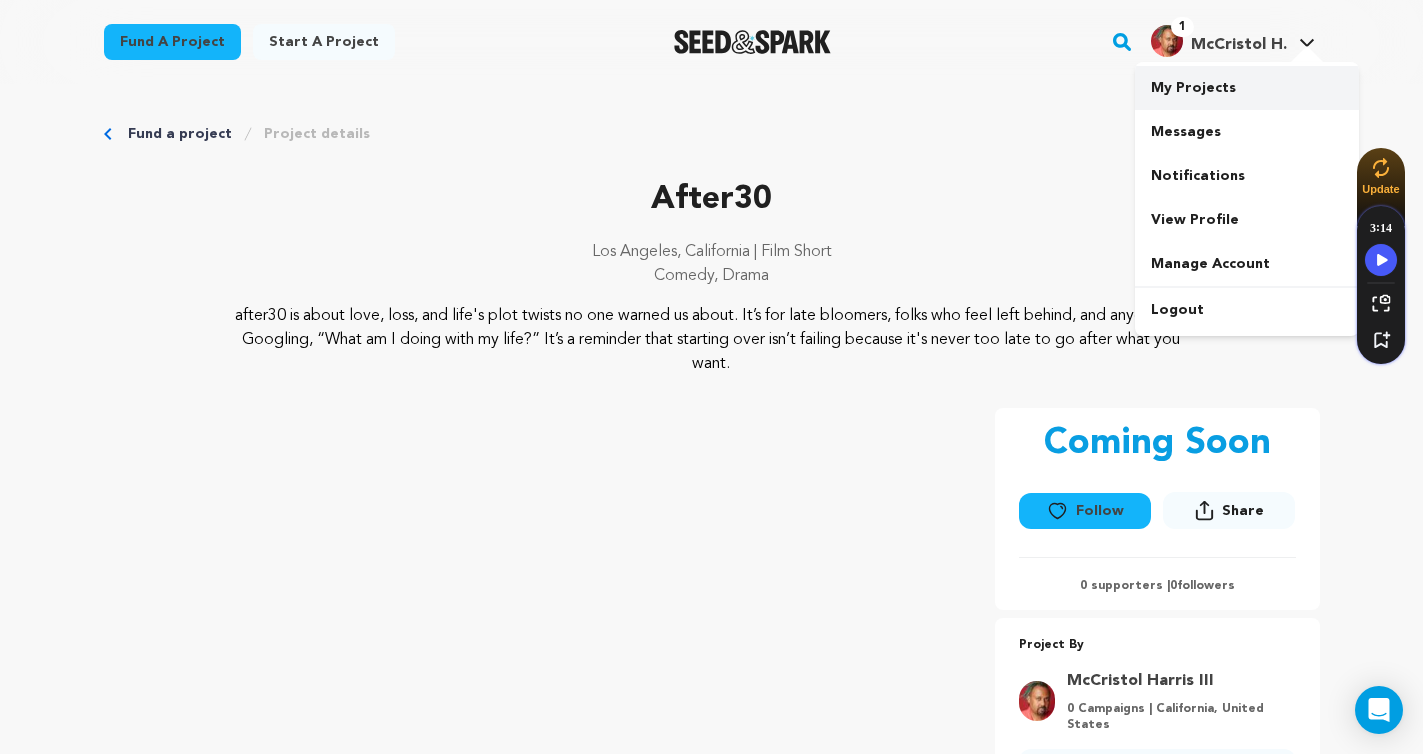 click on "My Projects" at bounding box center (1247, 88) 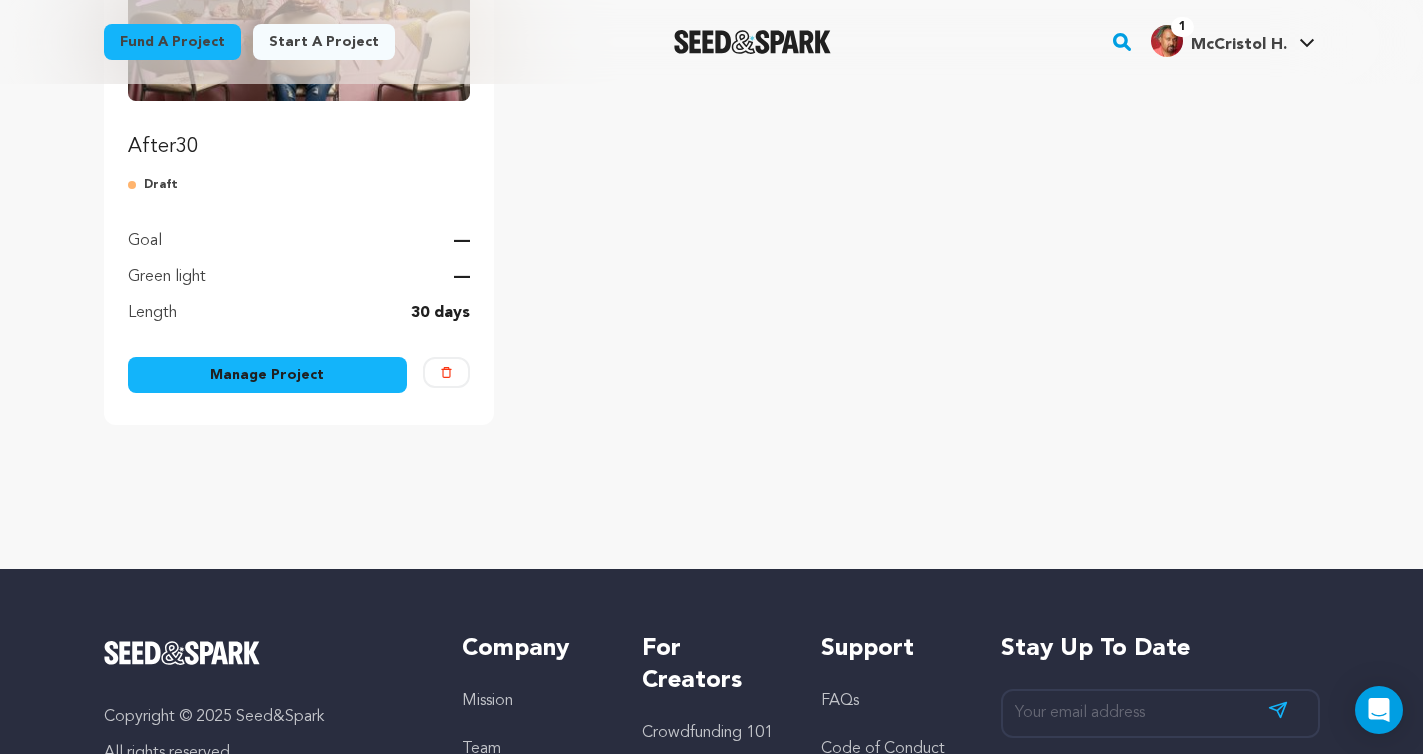 scroll, scrollTop: 401, scrollLeft: 0, axis: vertical 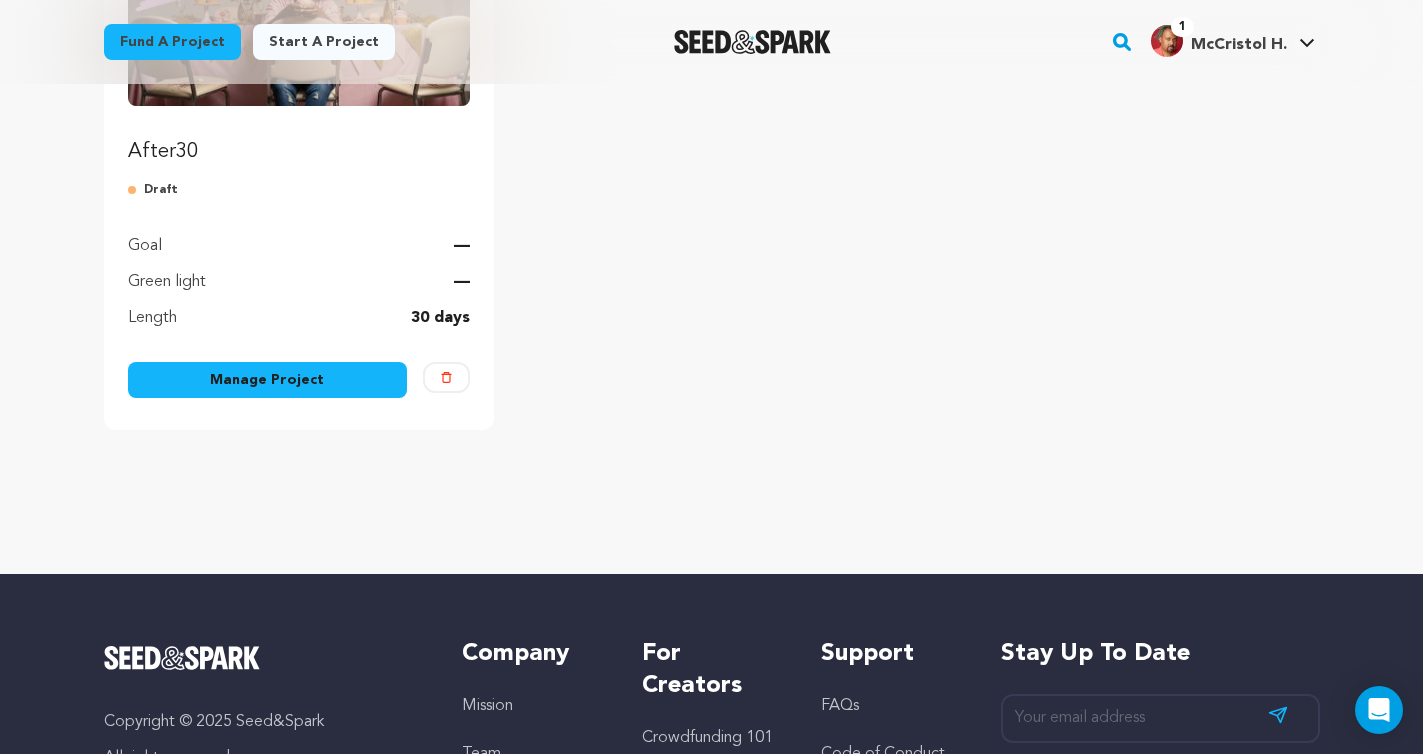 click on "Manage Project" at bounding box center [268, 380] 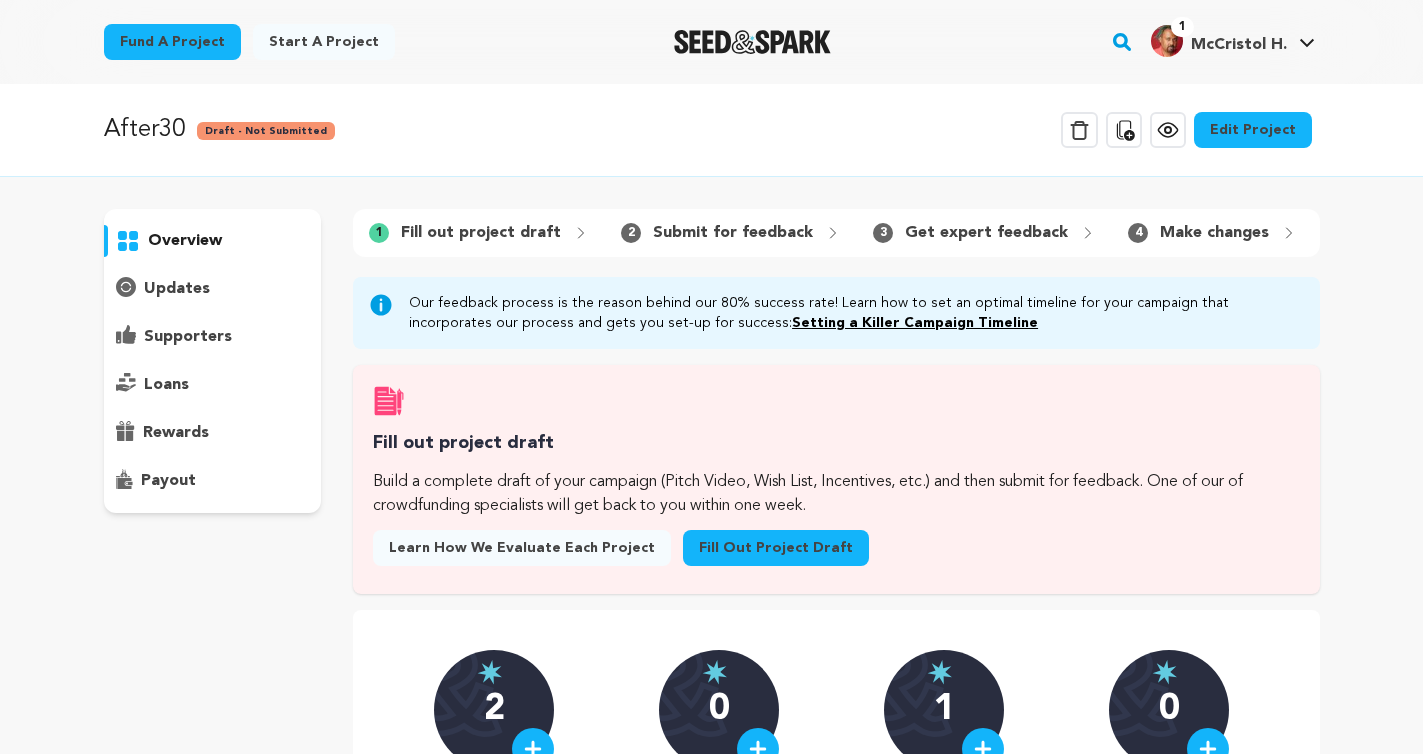 scroll, scrollTop: 0, scrollLeft: 0, axis: both 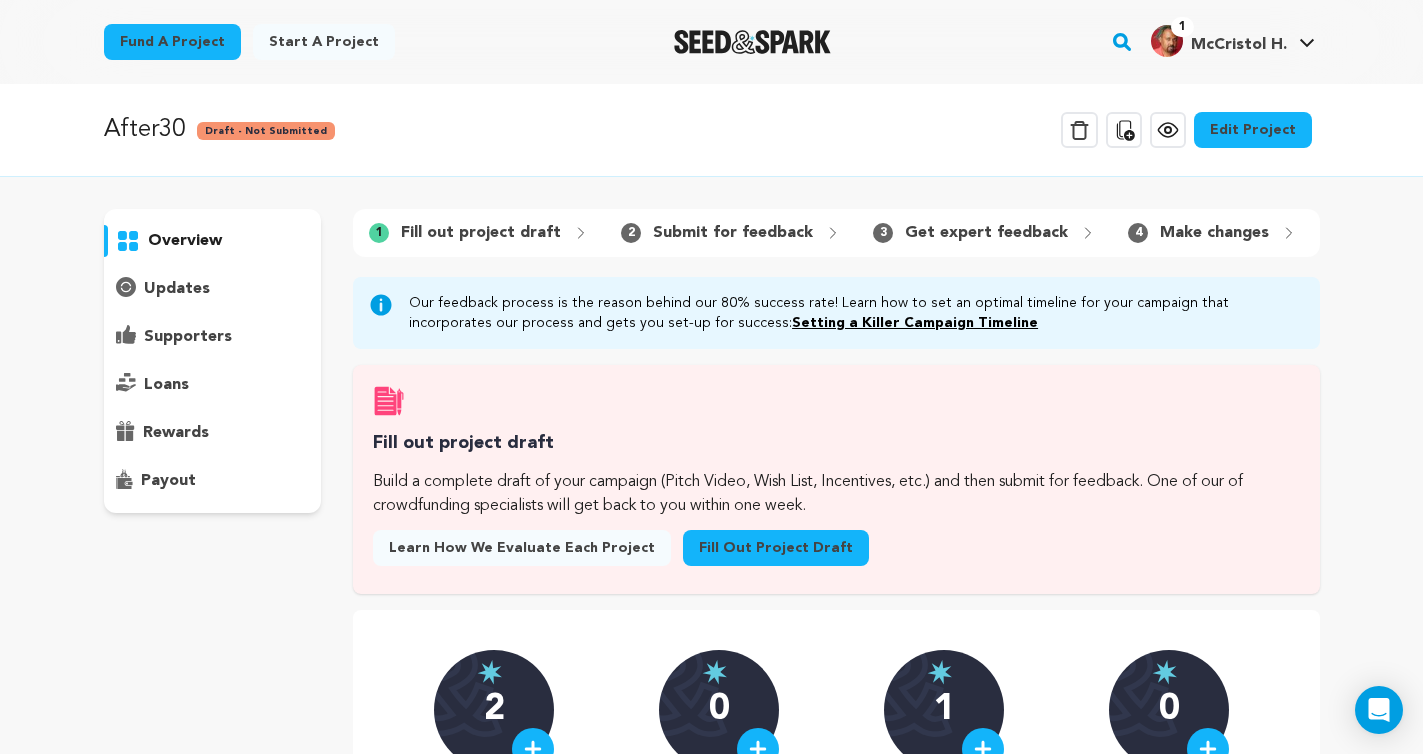 click on "Fill out project draft" at bounding box center (481, 233) 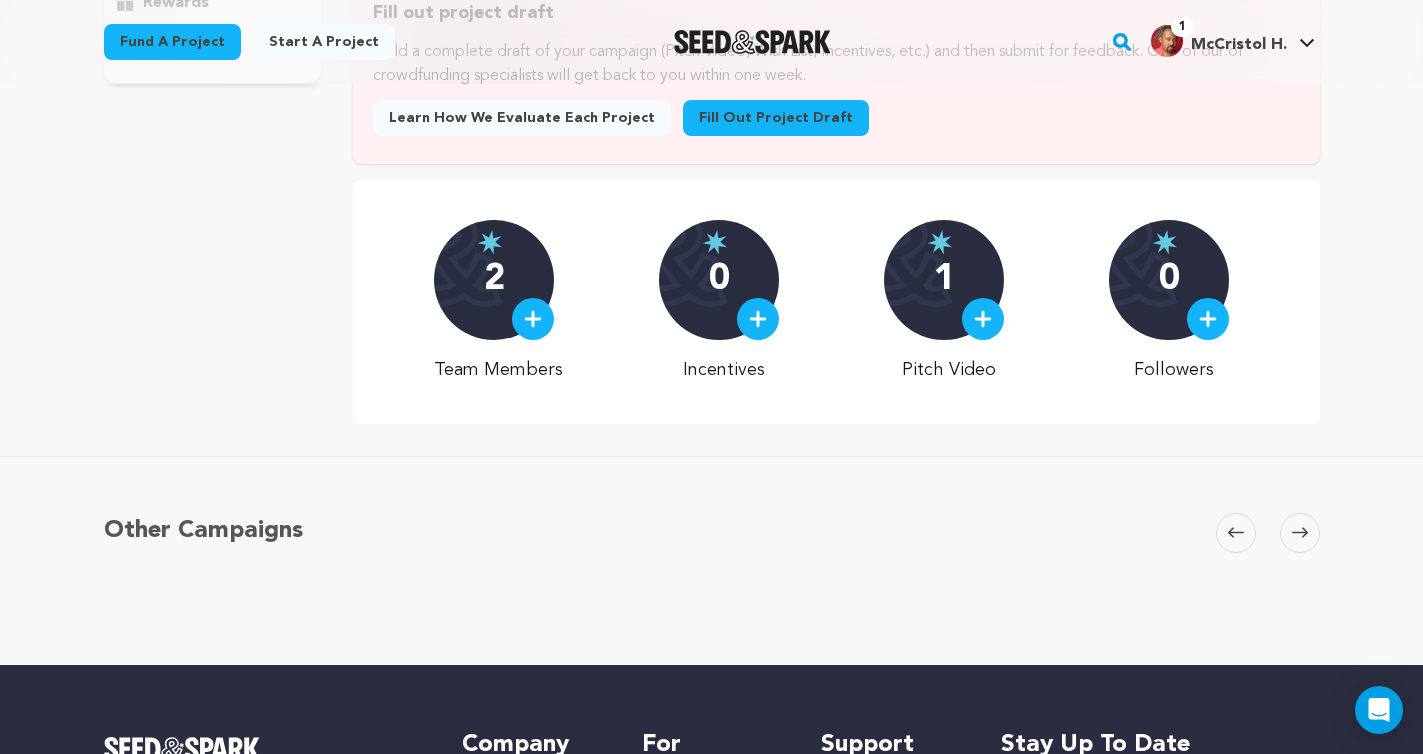 scroll, scrollTop: 0, scrollLeft: 0, axis: both 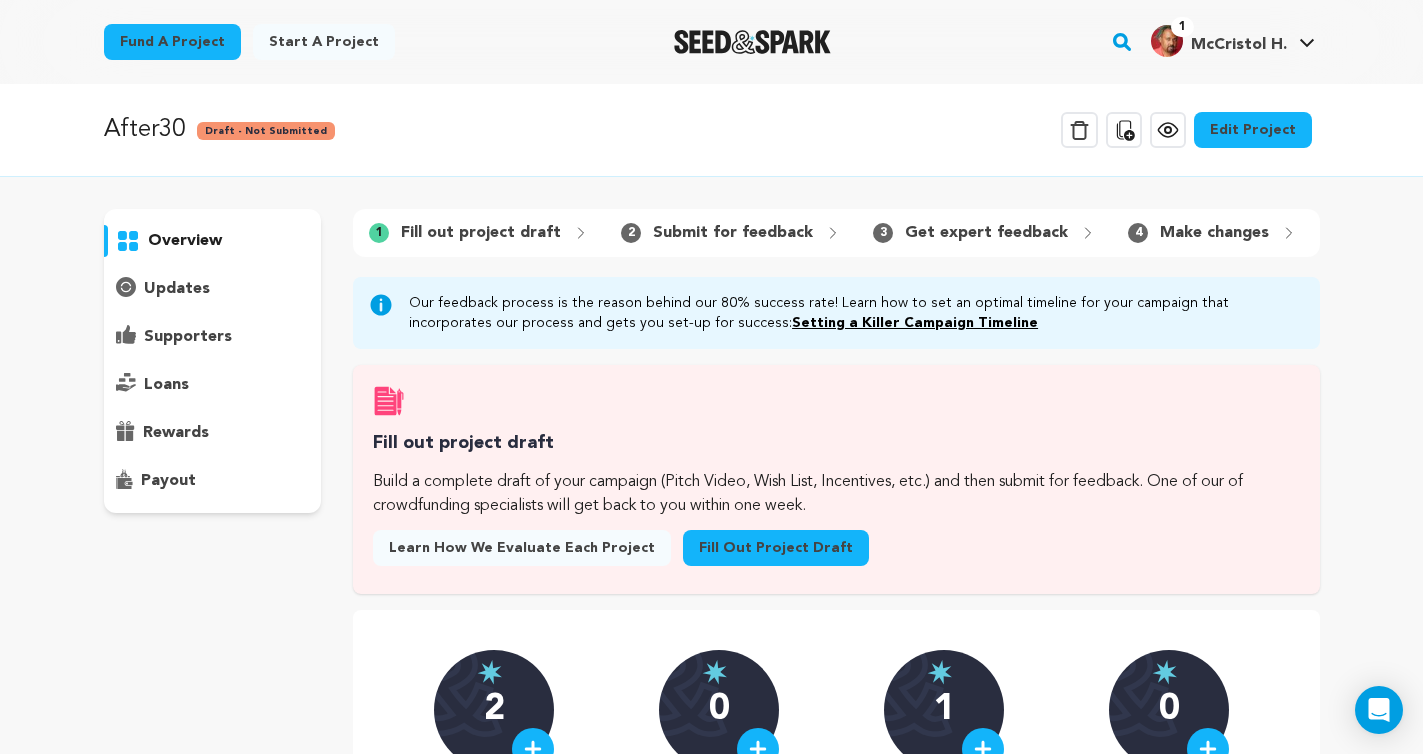 click on "Fill out project draft" at bounding box center [776, 548] 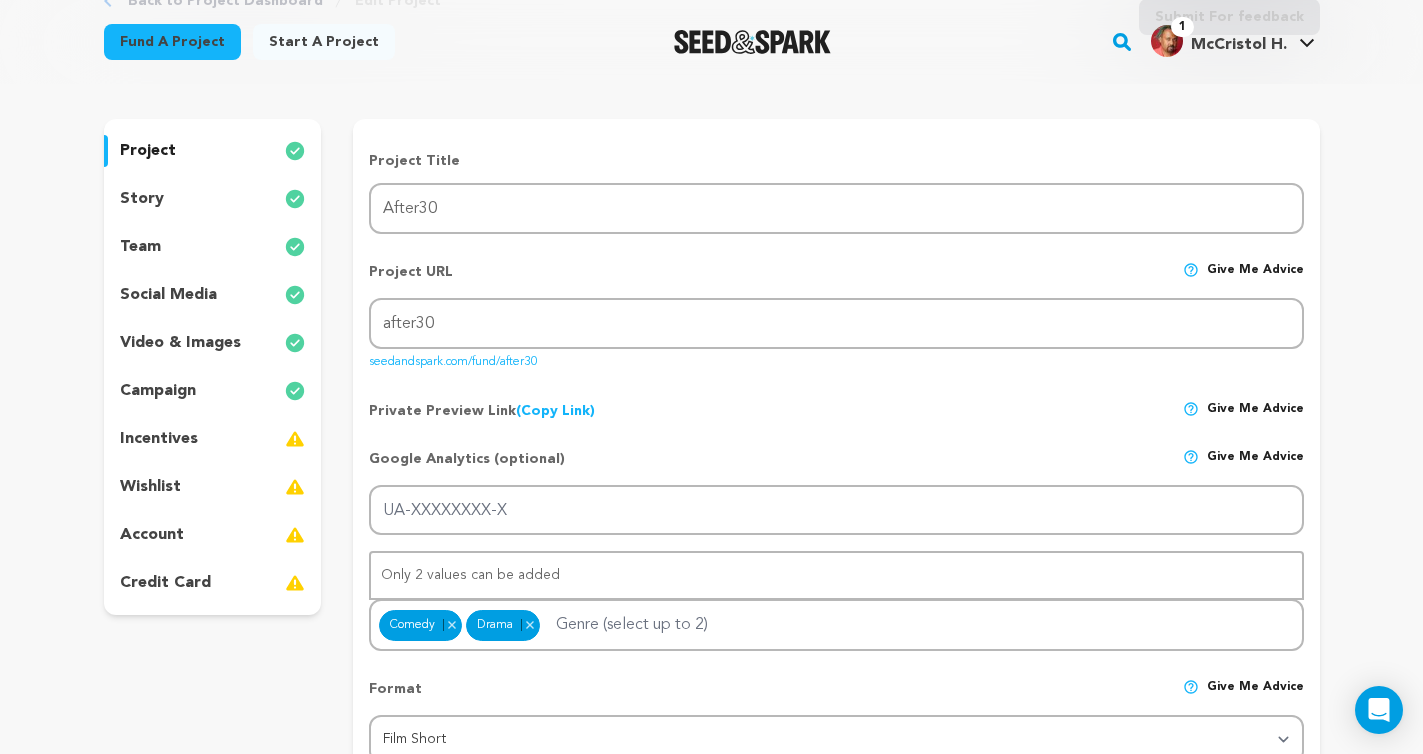 scroll, scrollTop: 152, scrollLeft: 0, axis: vertical 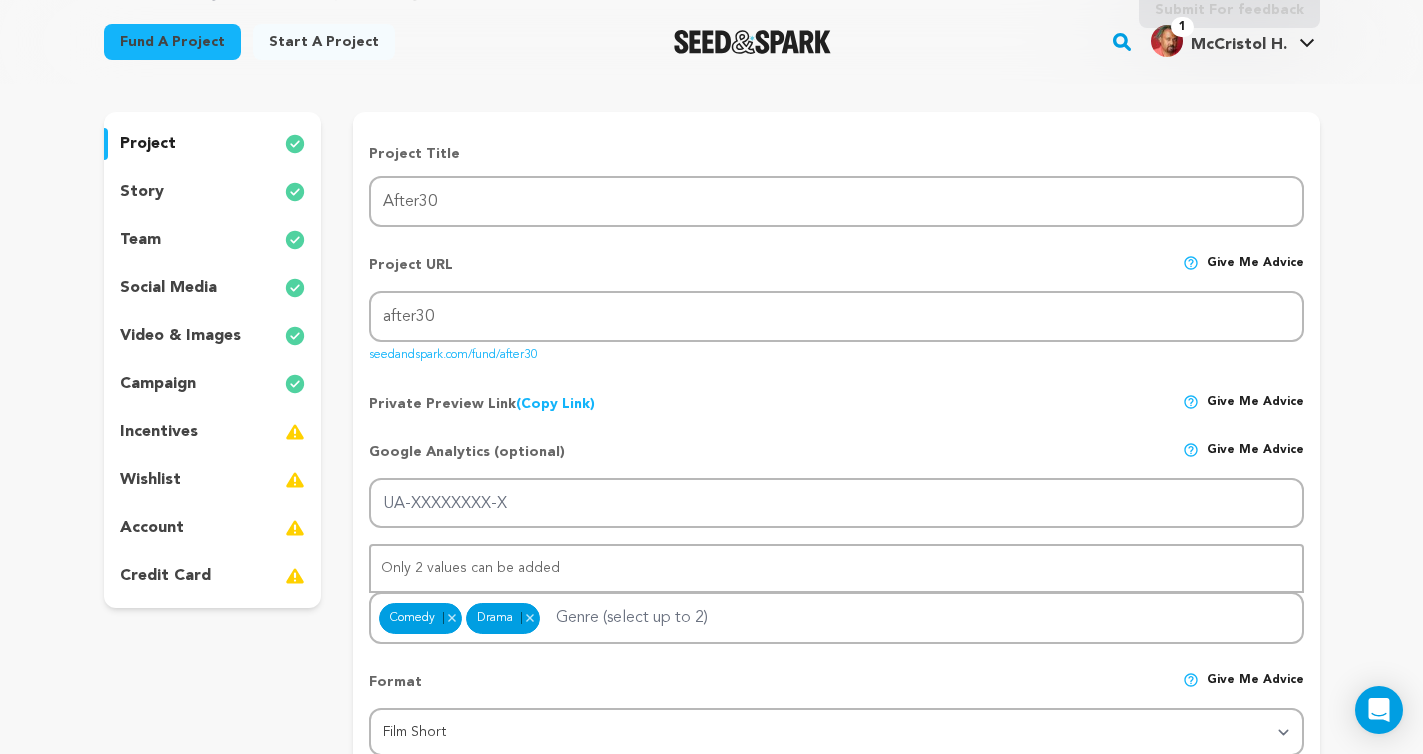 click on "story" at bounding box center (213, 192) 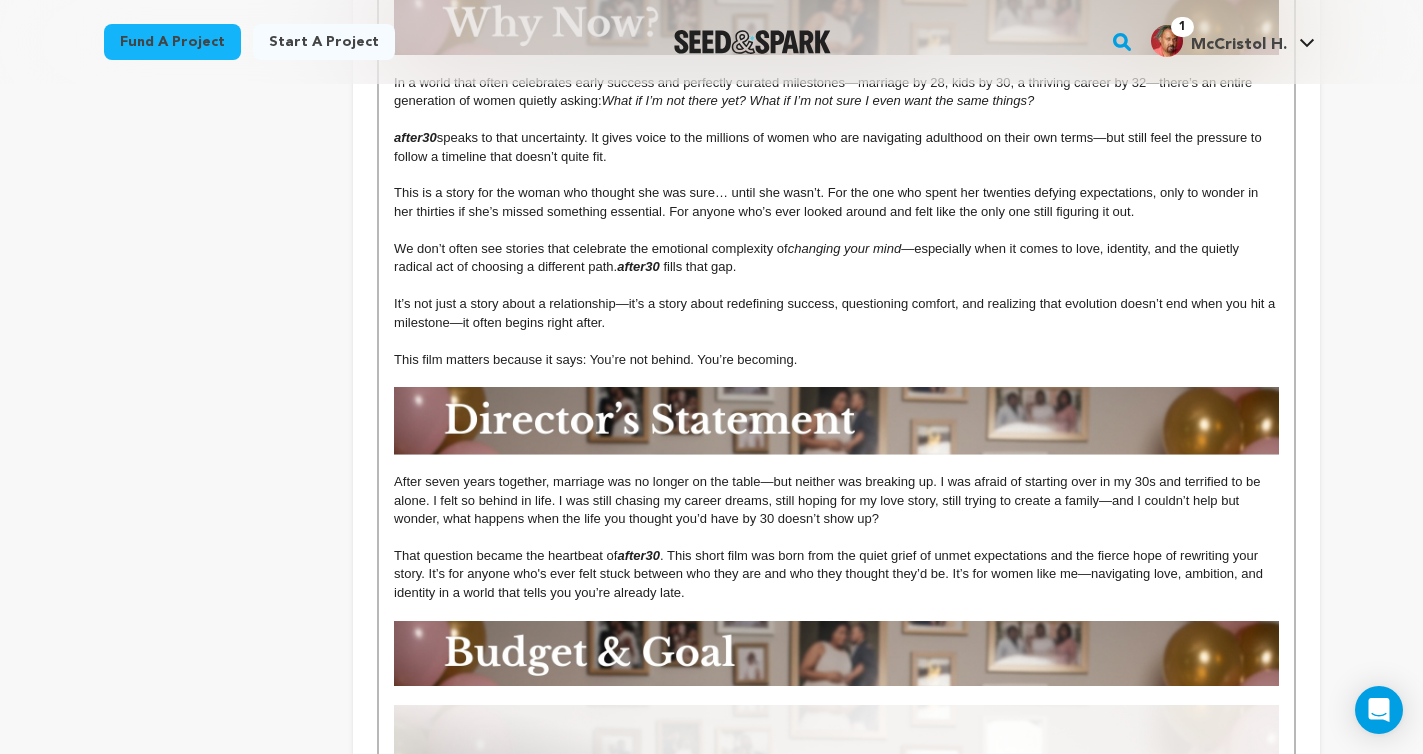 scroll, scrollTop: 1205, scrollLeft: 0, axis: vertical 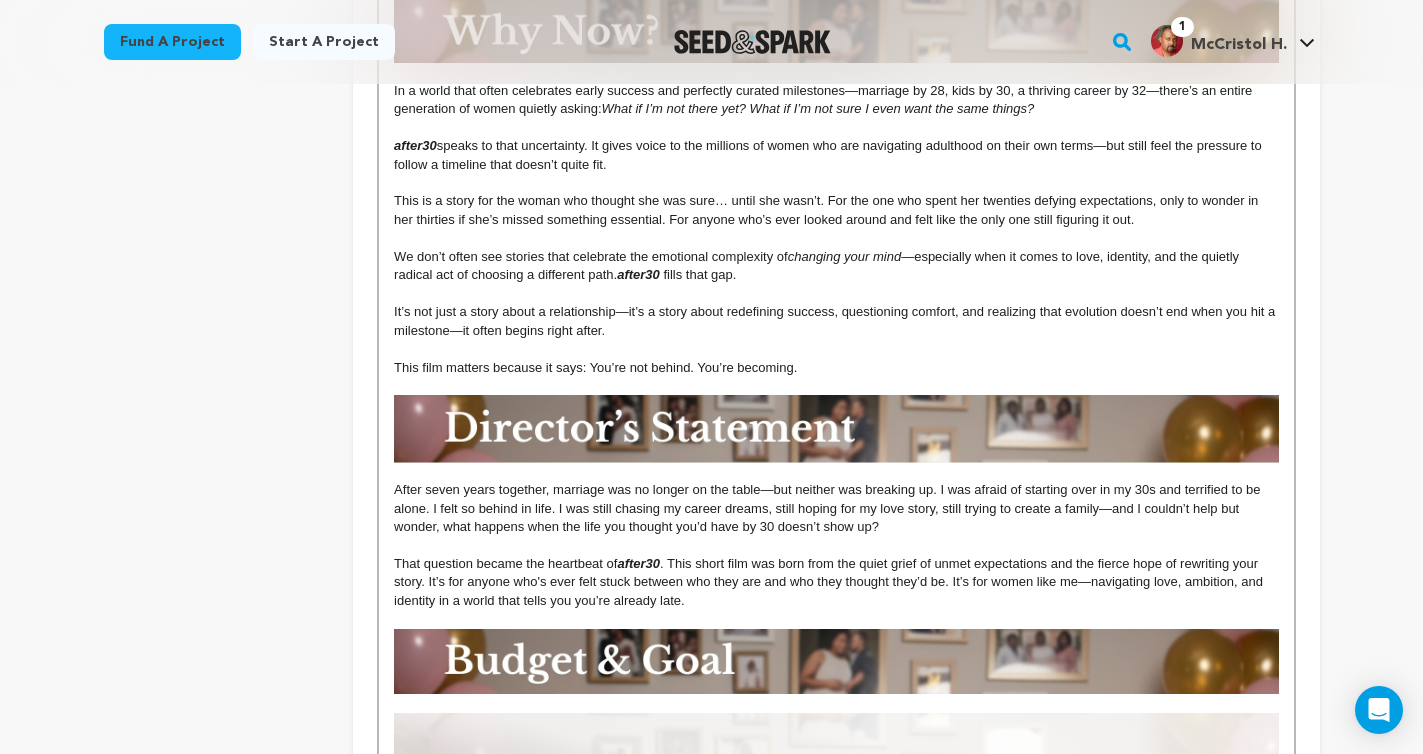 click on ". This short film was born from the quiet grief of unmet expectations and the fierce hope of rewriting your story. It’s for anyone who's ever felt stuck between who they are and who they thought they’d be. It’s for women like me—navigating love, ambition, and identity in a world that tells you you’re already late." at bounding box center [830, 582] 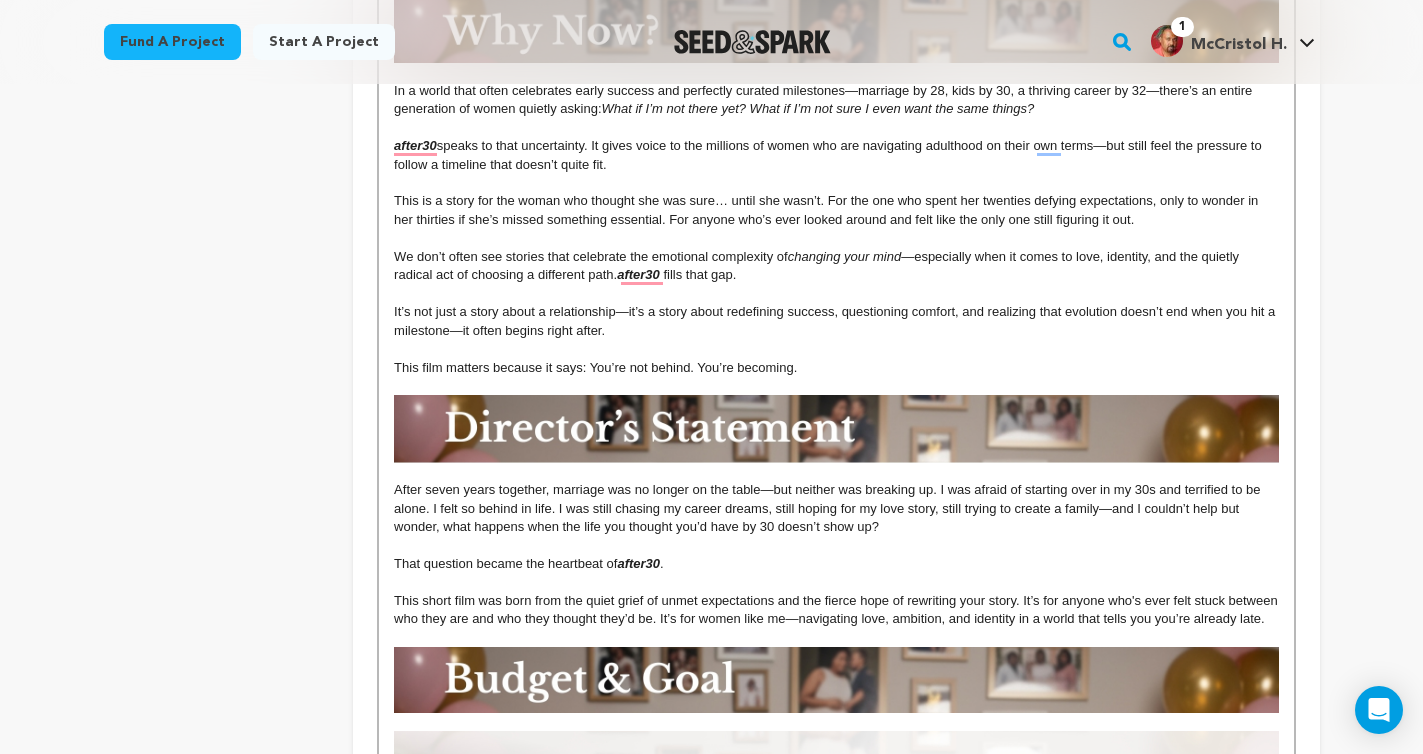 click on "﻿ This short film was born from the quiet grief of unmet expectations and the fierce hope of rewriting your story. It’s for anyone who's ever felt stuck between who they are and who they thought they’d be. It’s for women like me—navigating love, ambition, and identity in a world that tells you you’re already late." at bounding box center [837, 609] 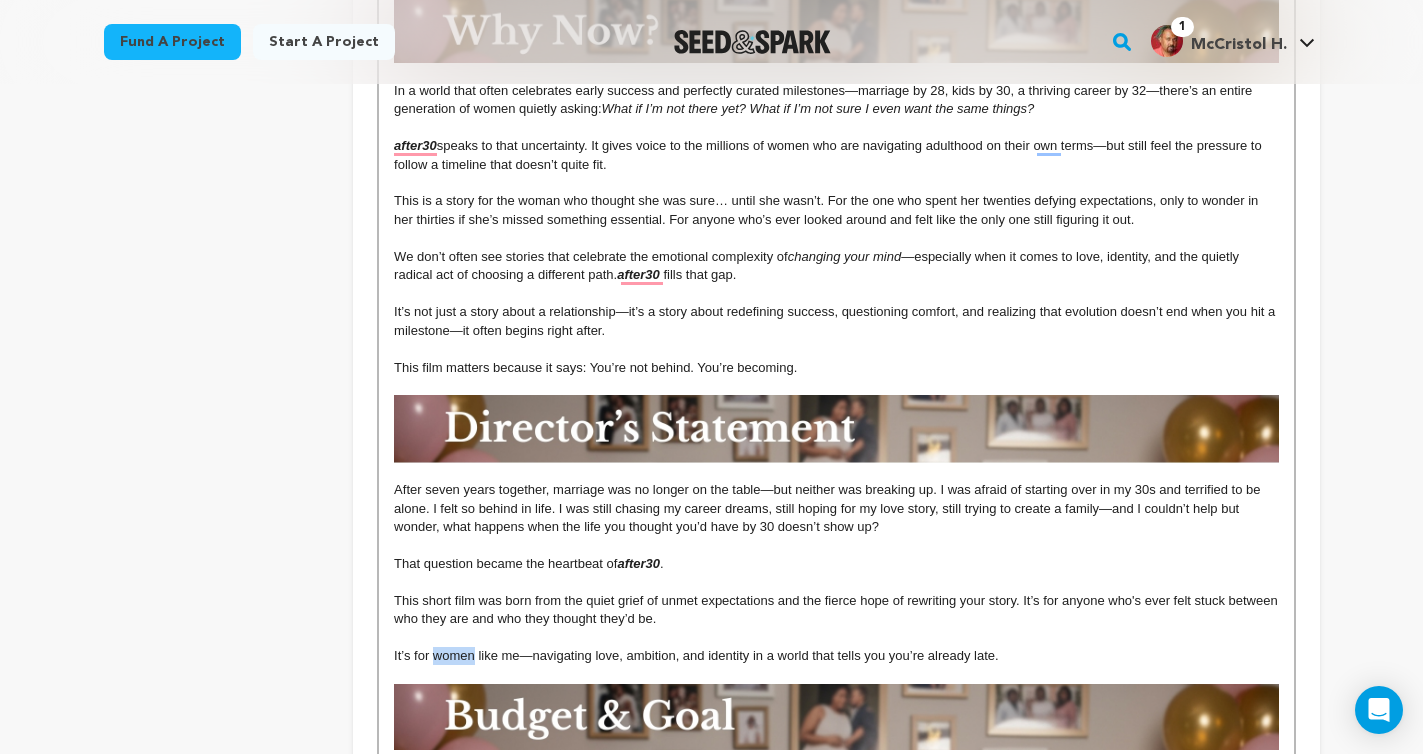 drag, startPoint x: 433, startPoint y: 657, endPoint x: 473, endPoint y: 657, distance: 40 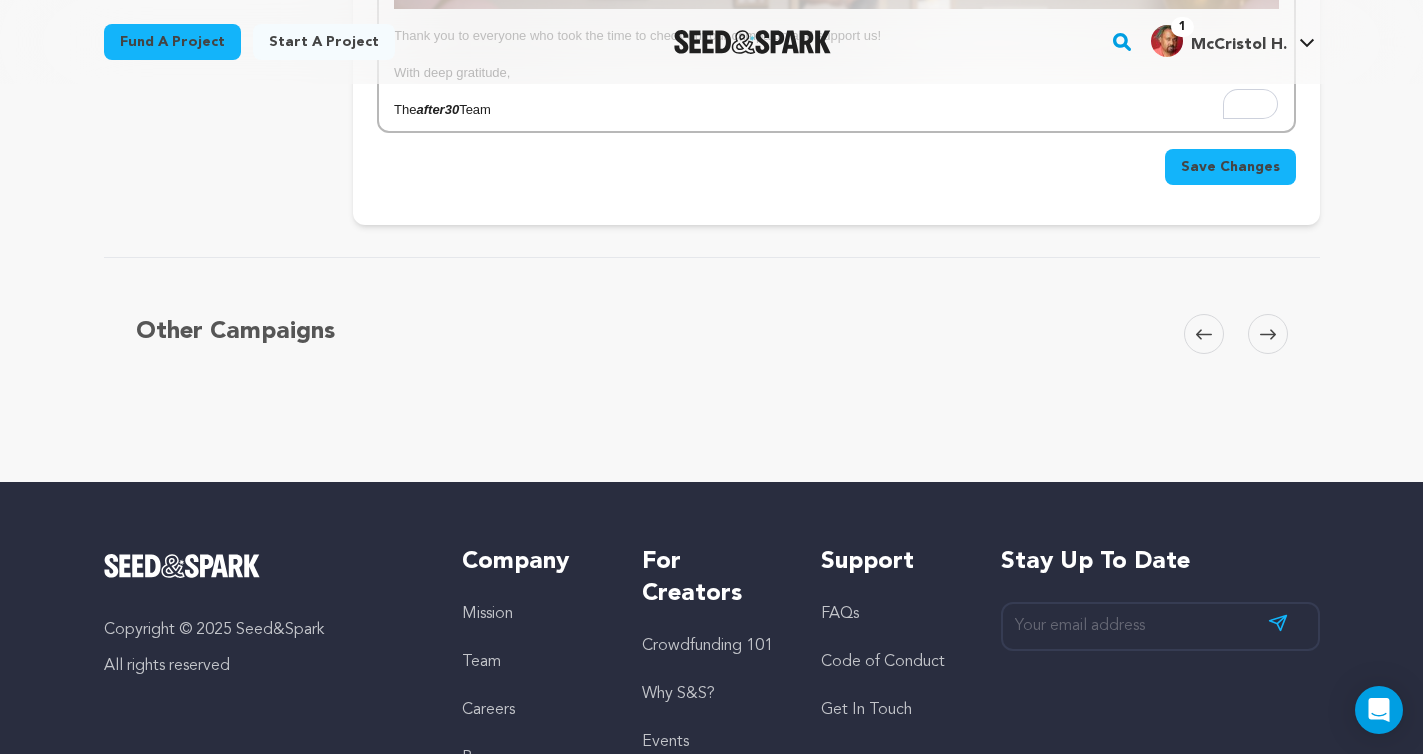 scroll, scrollTop: 2564, scrollLeft: 0, axis: vertical 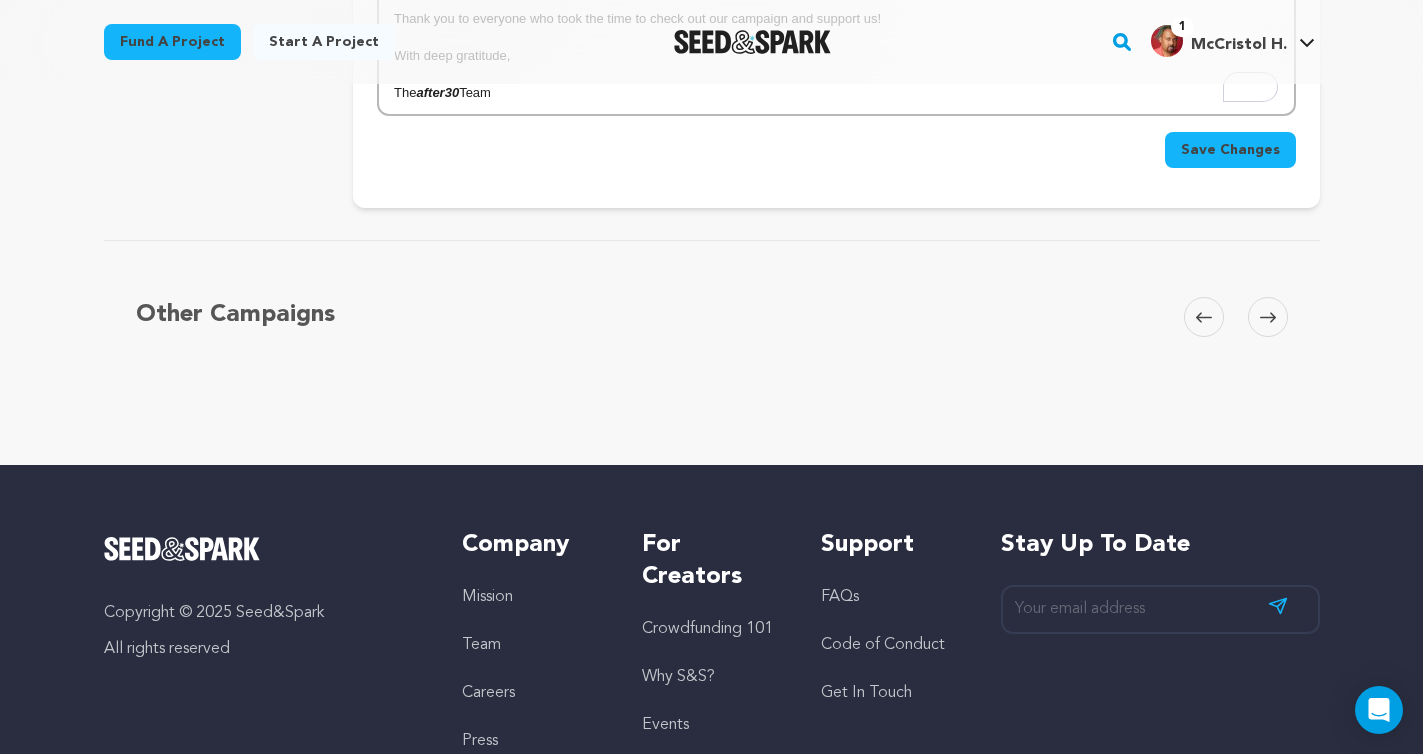 click on "Save Changes" at bounding box center [1230, 150] 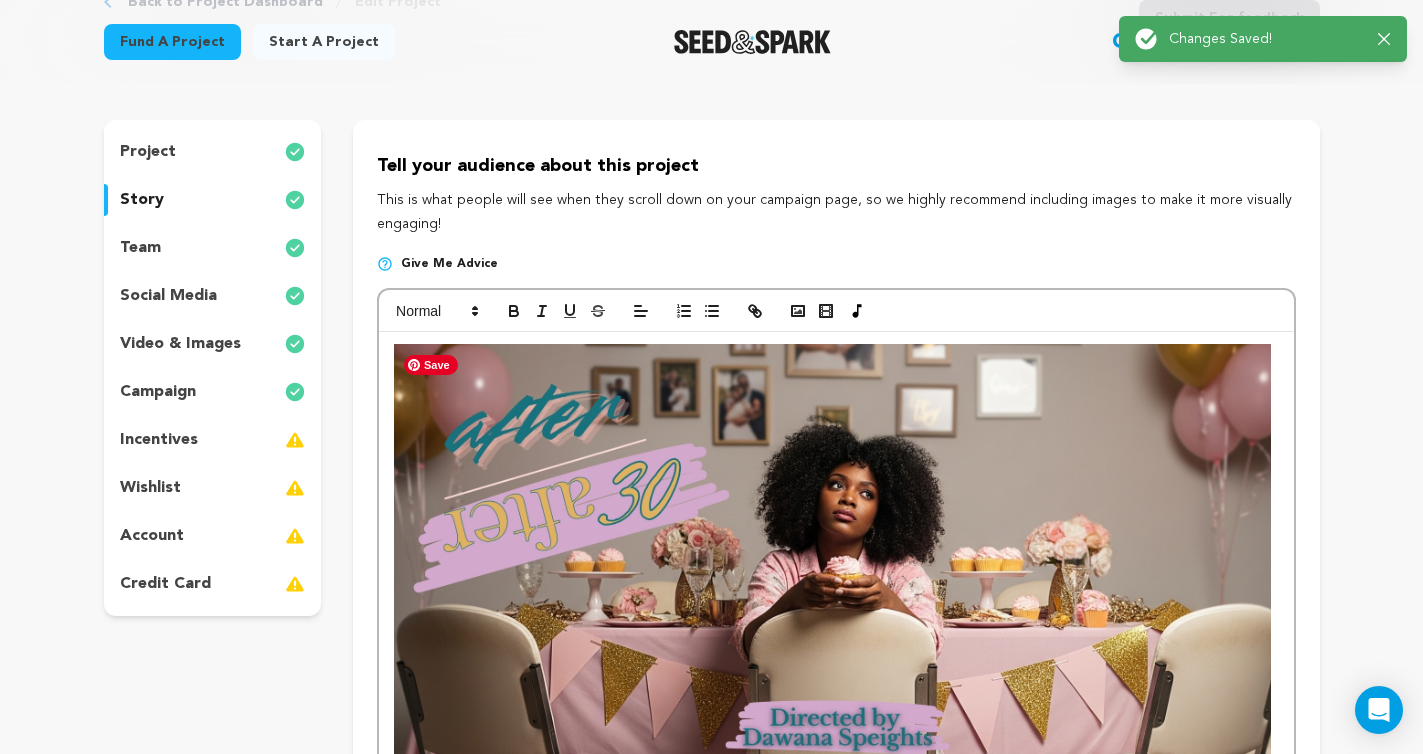 scroll, scrollTop: 0, scrollLeft: 0, axis: both 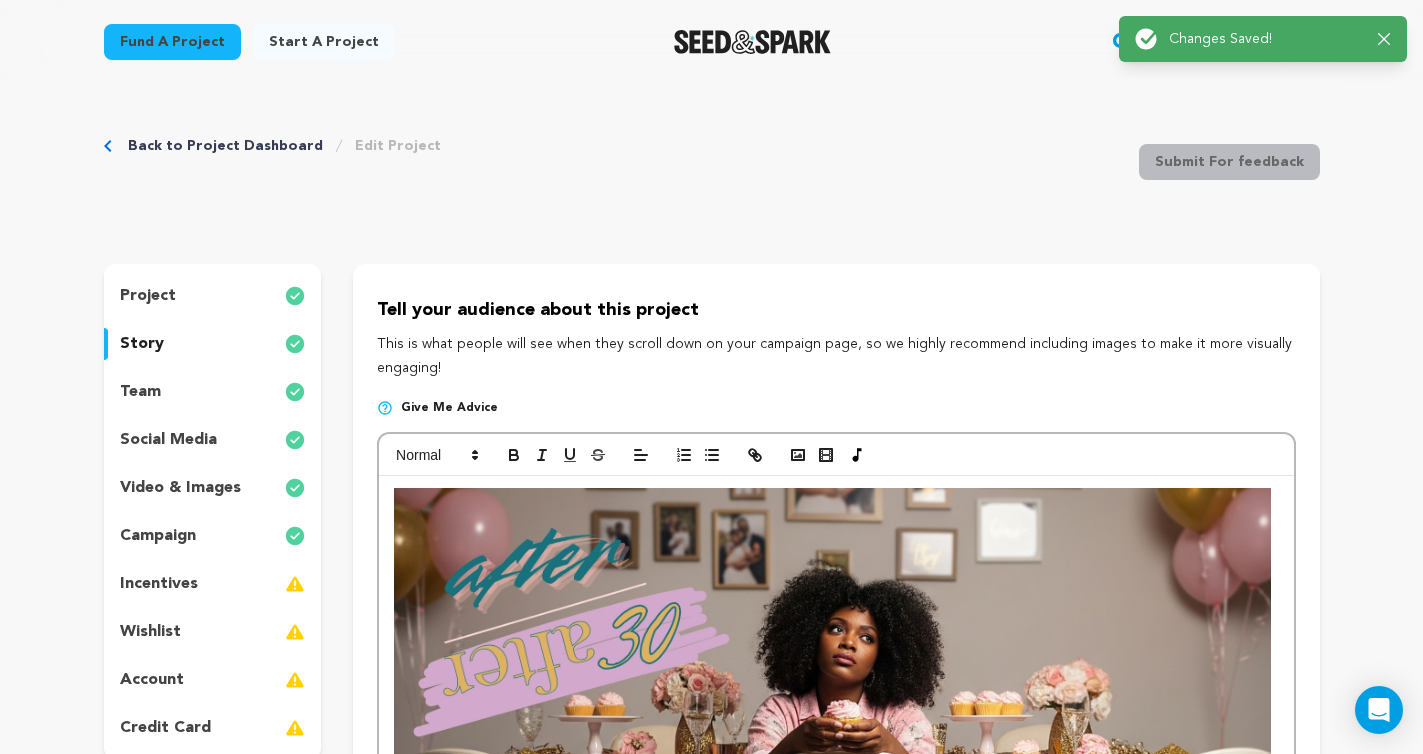 click on "incentives" at bounding box center (159, 584) 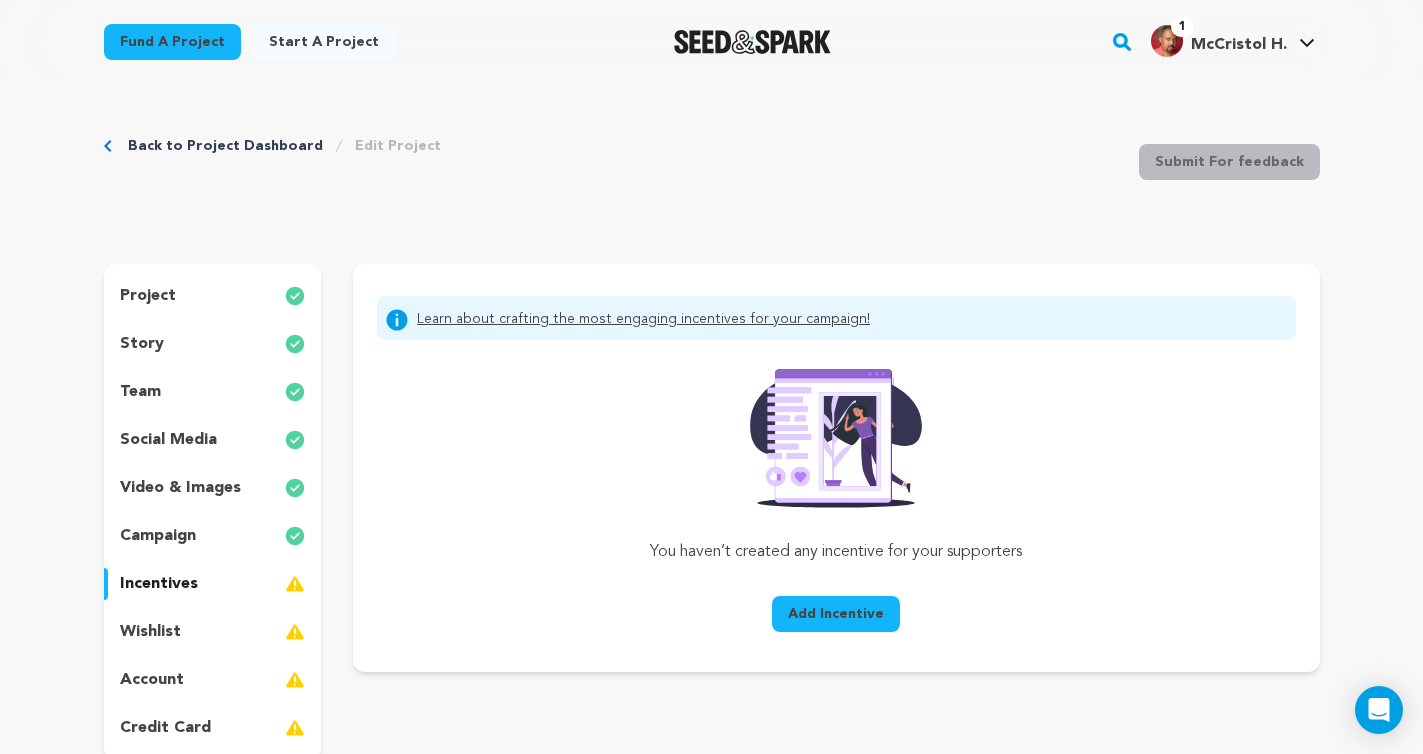 click on "Add Incentive" at bounding box center (836, 614) 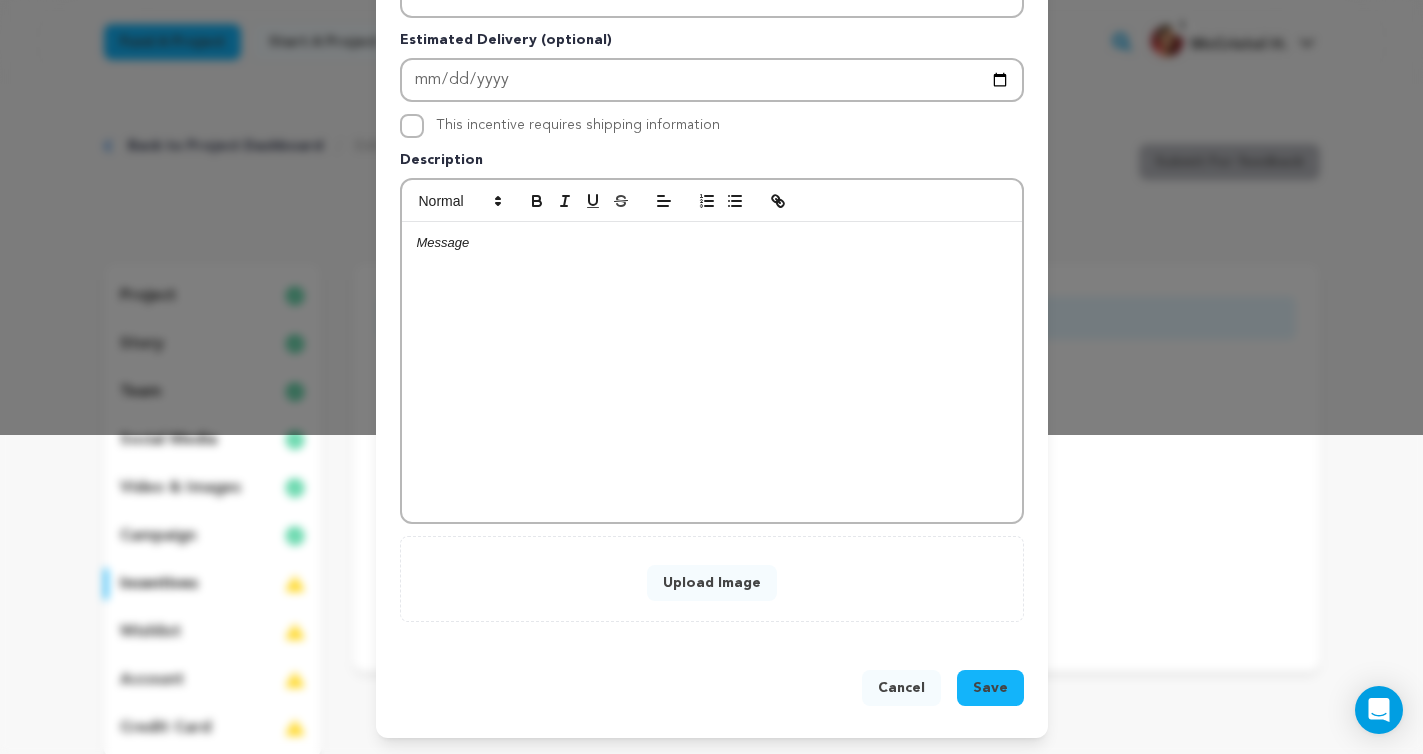 scroll, scrollTop: 0, scrollLeft: 0, axis: both 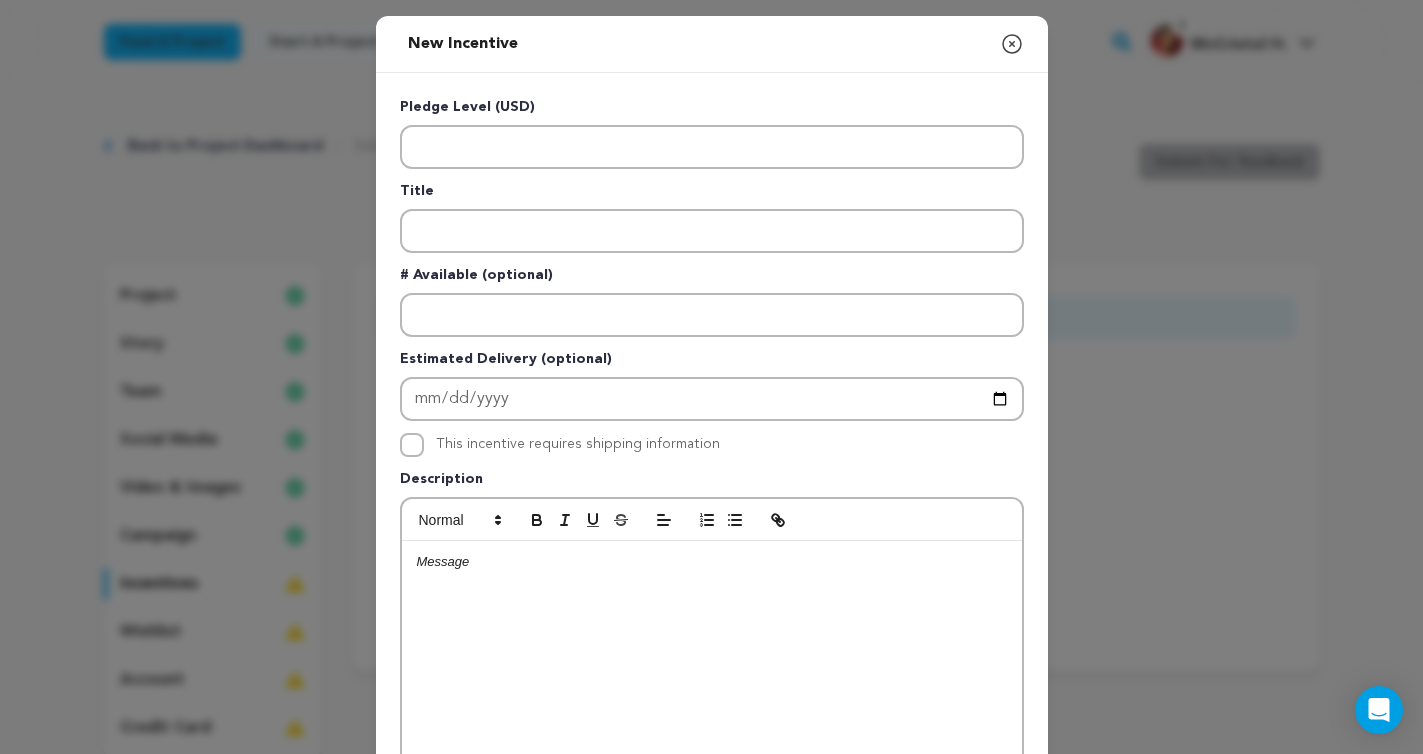click 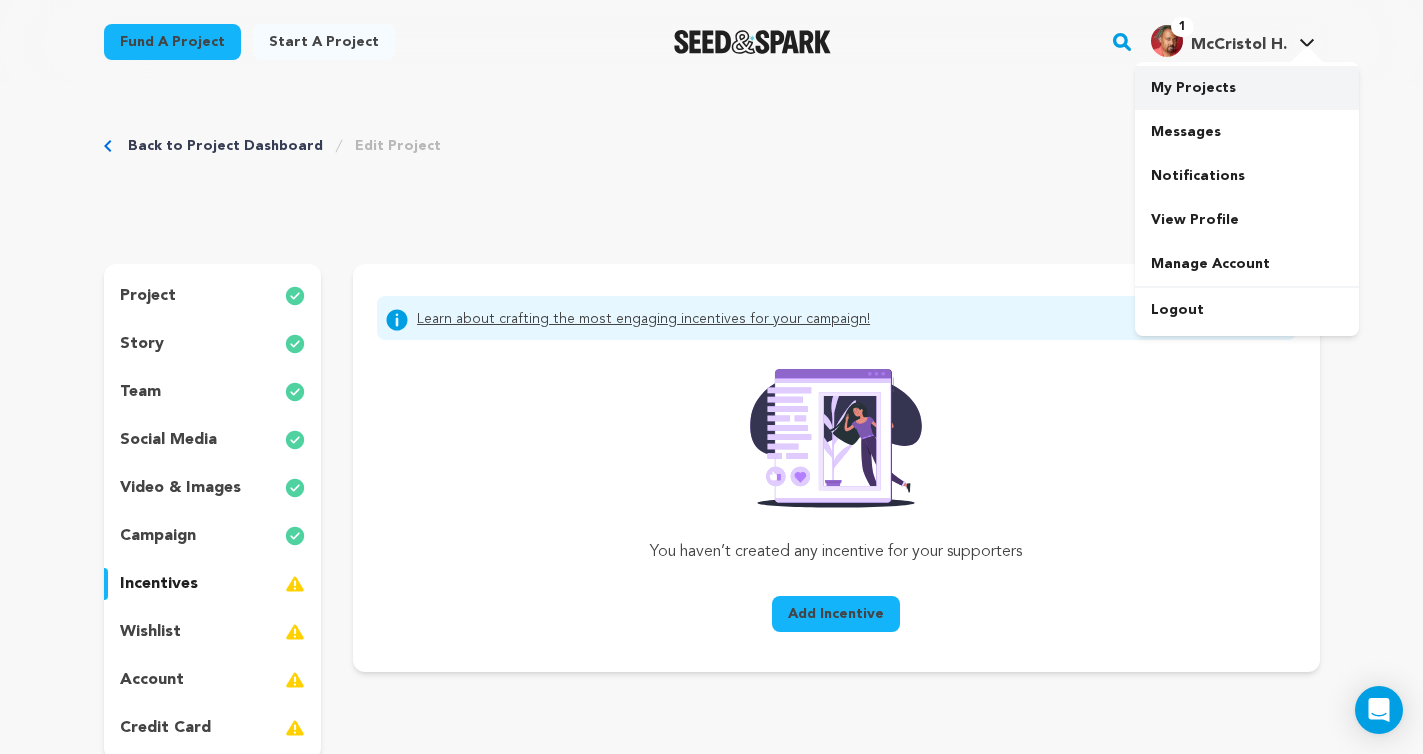 click on "My Projects" at bounding box center (1247, 88) 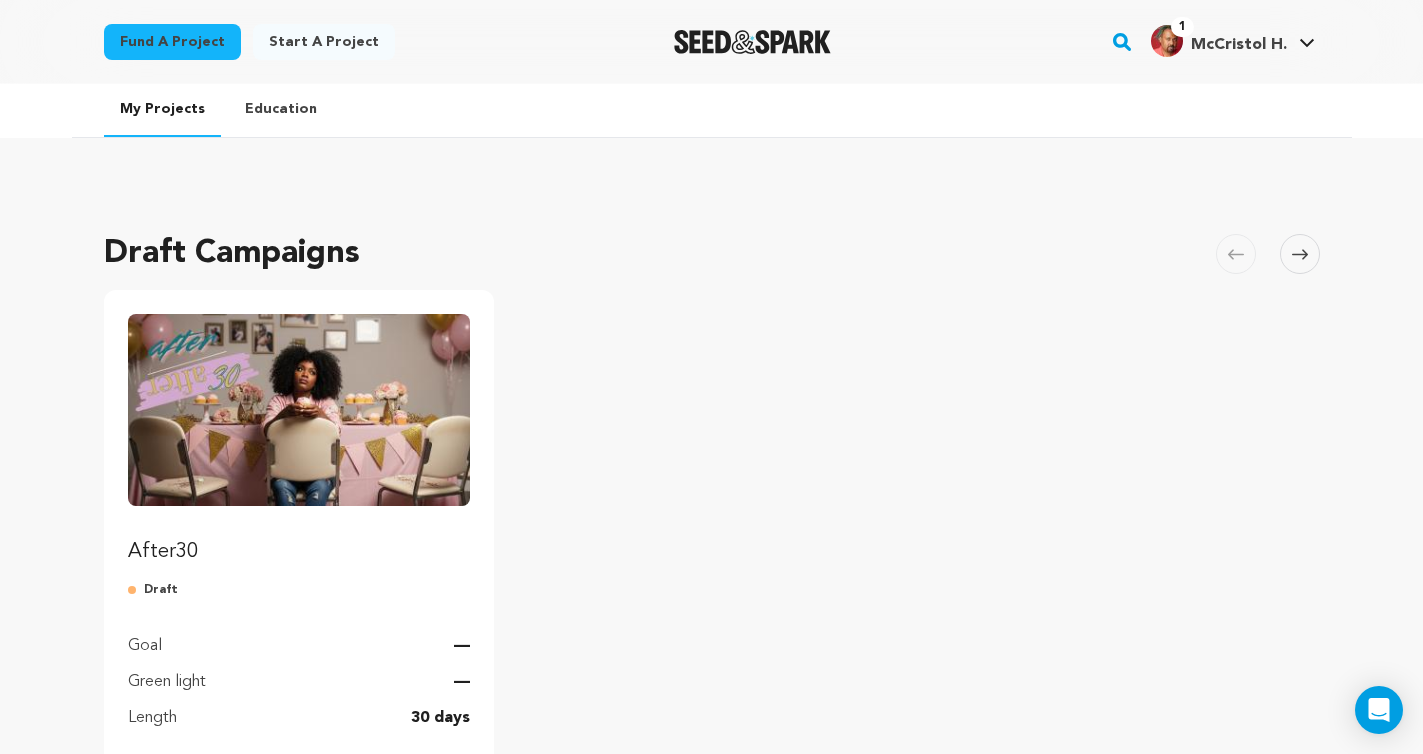 scroll, scrollTop: 0, scrollLeft: 0, axis: both 